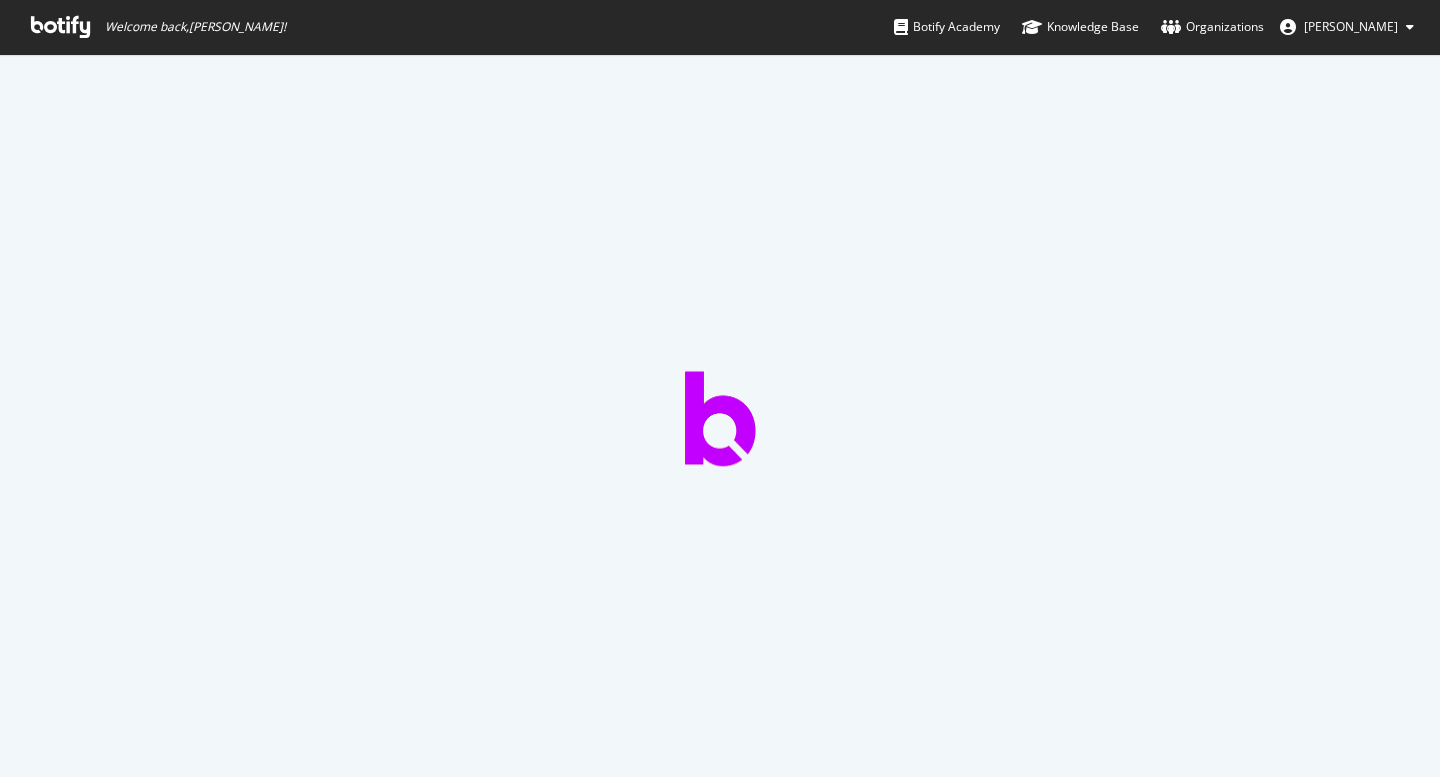 scroll, scrollTop: 0, scrollLeft: 0, axis: both 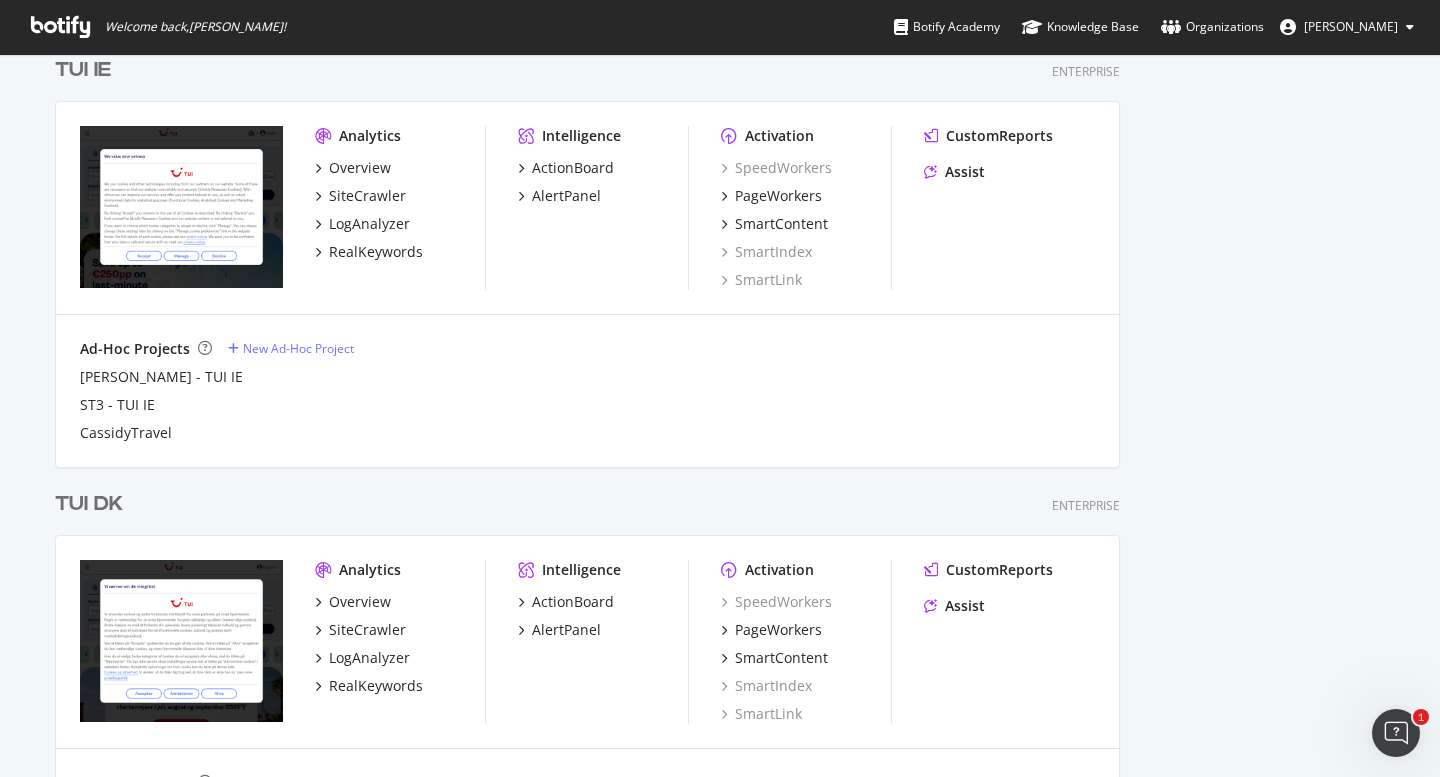 click on "TUI IE" at bounding box center (83, 70) 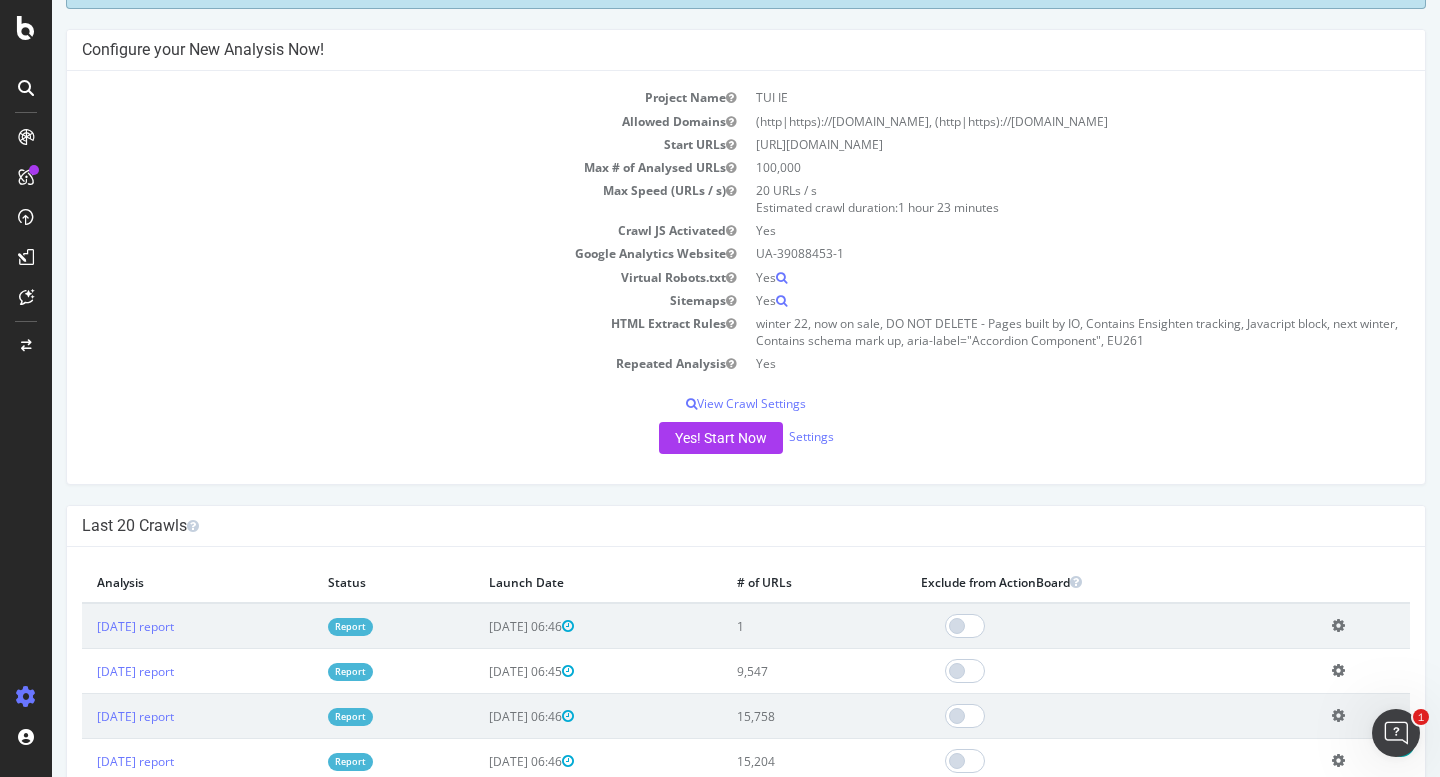 scroll, scrollTop: 280, scrollLeft: 0, axis: vertical 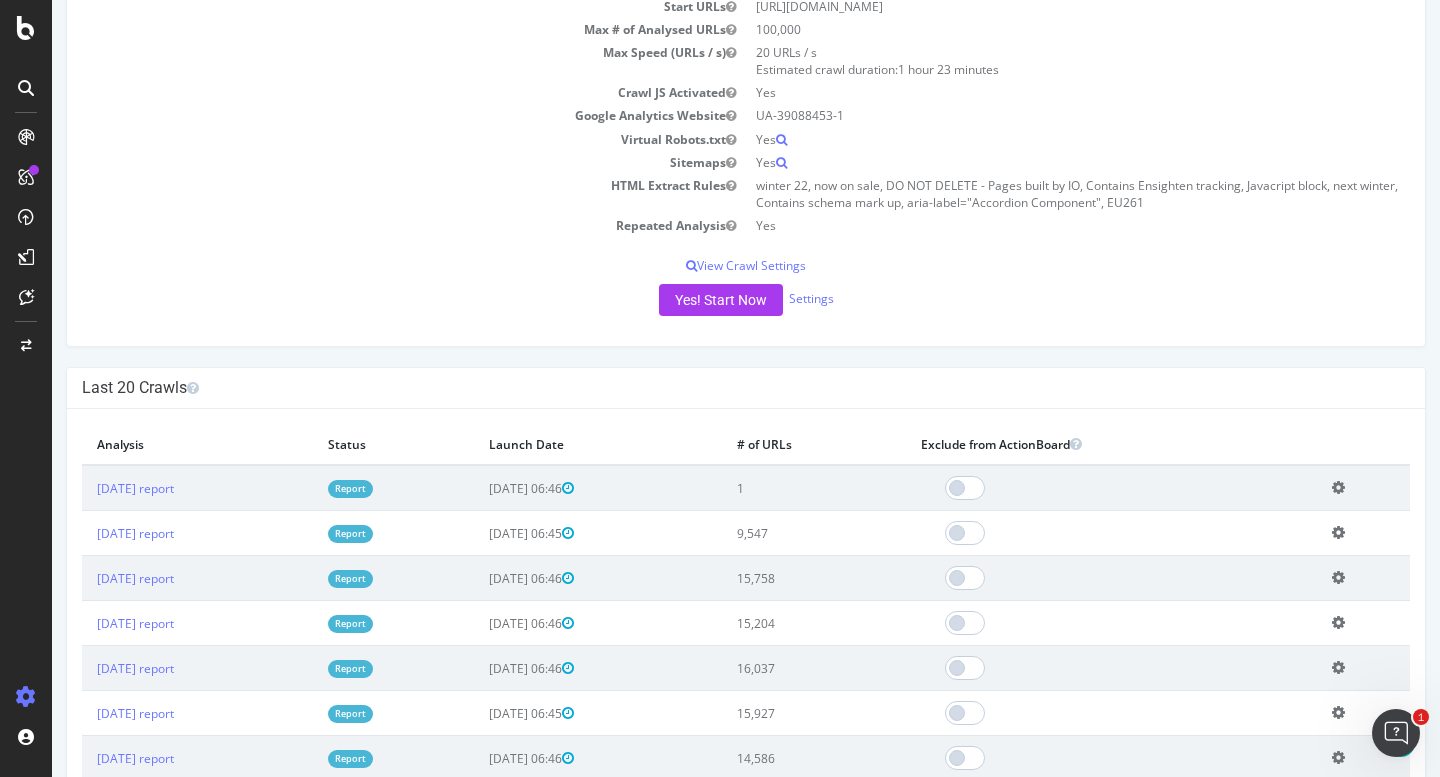 click on "Report" at bounding box center (350, 488) 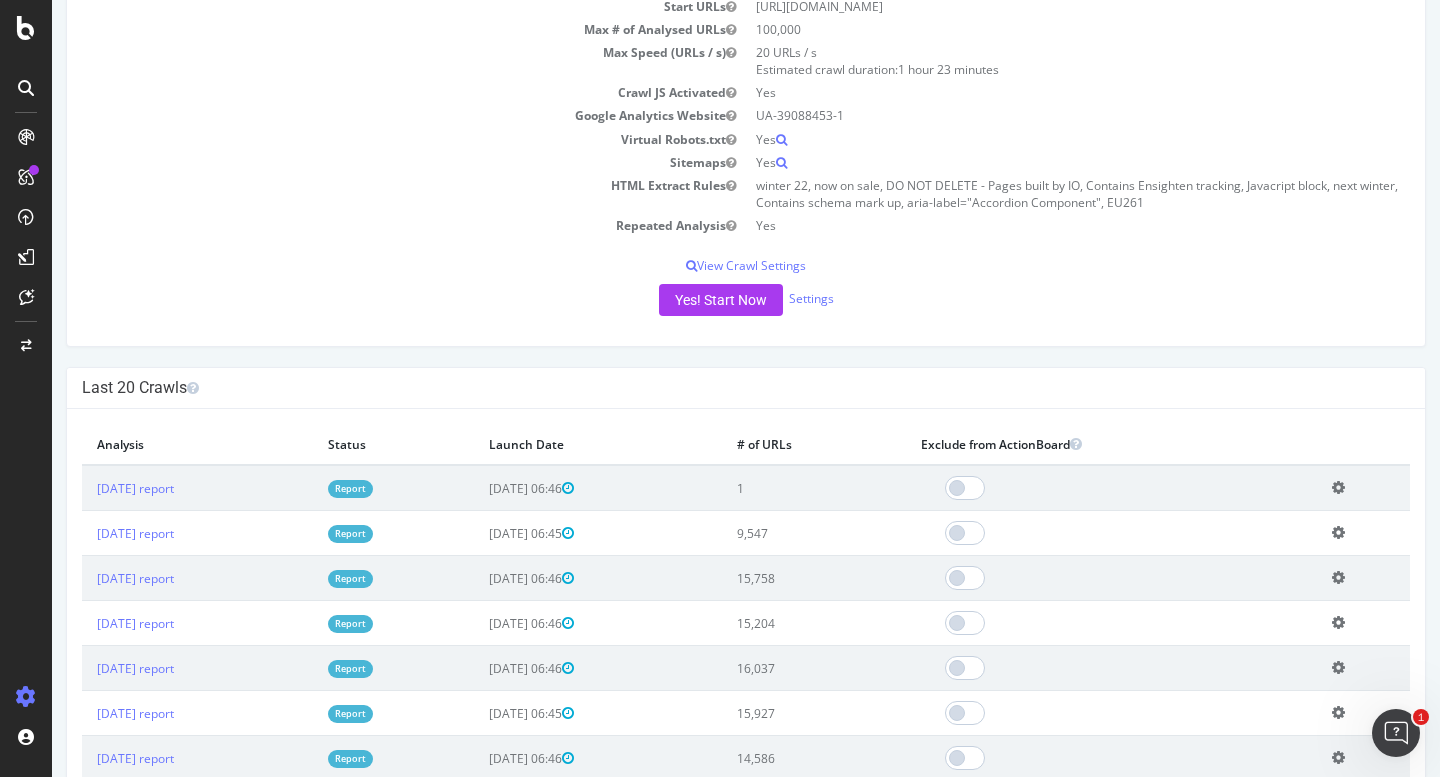 scroll, scrollTop: 0, scrollLeft: 0, axis: both 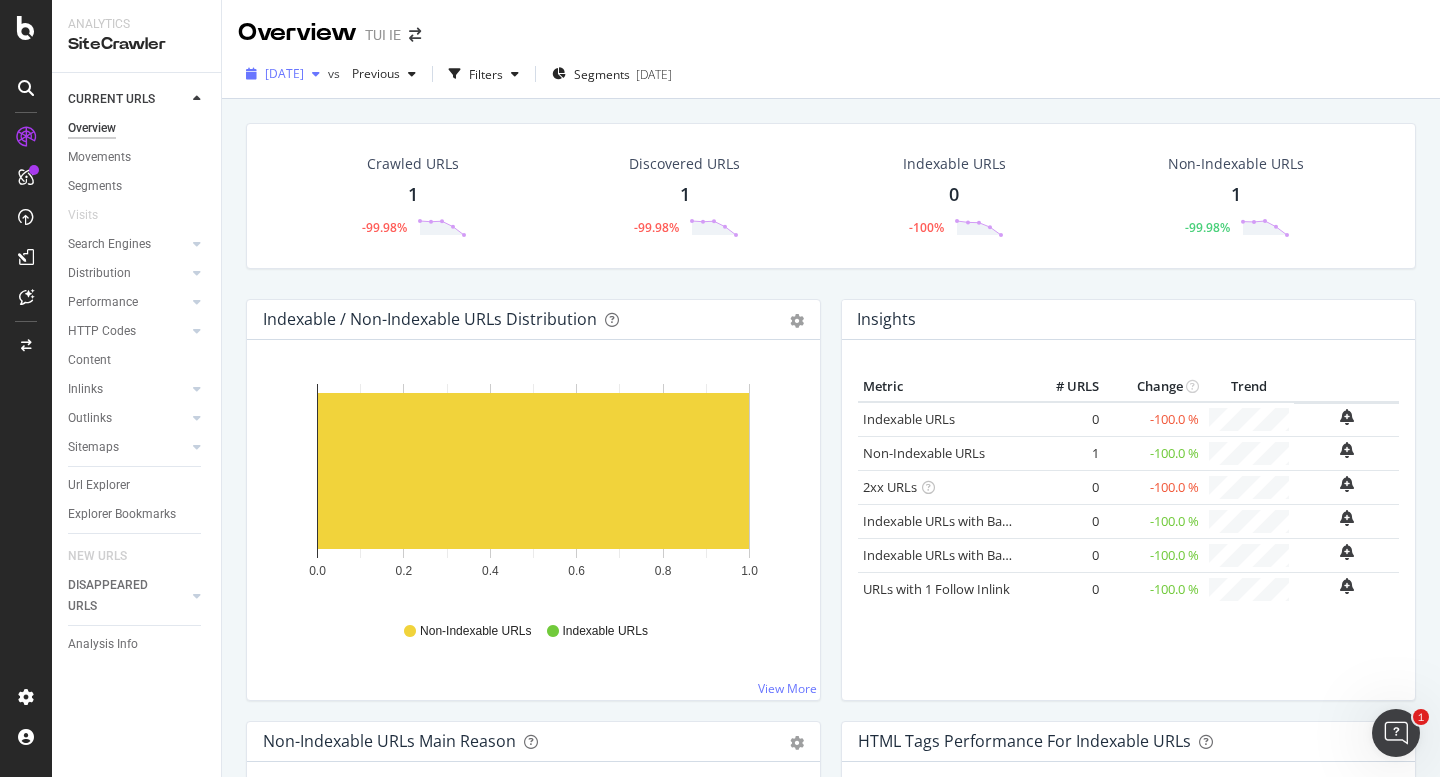 click on "2025 Jul. 10th" at bounding box center [284, 73] 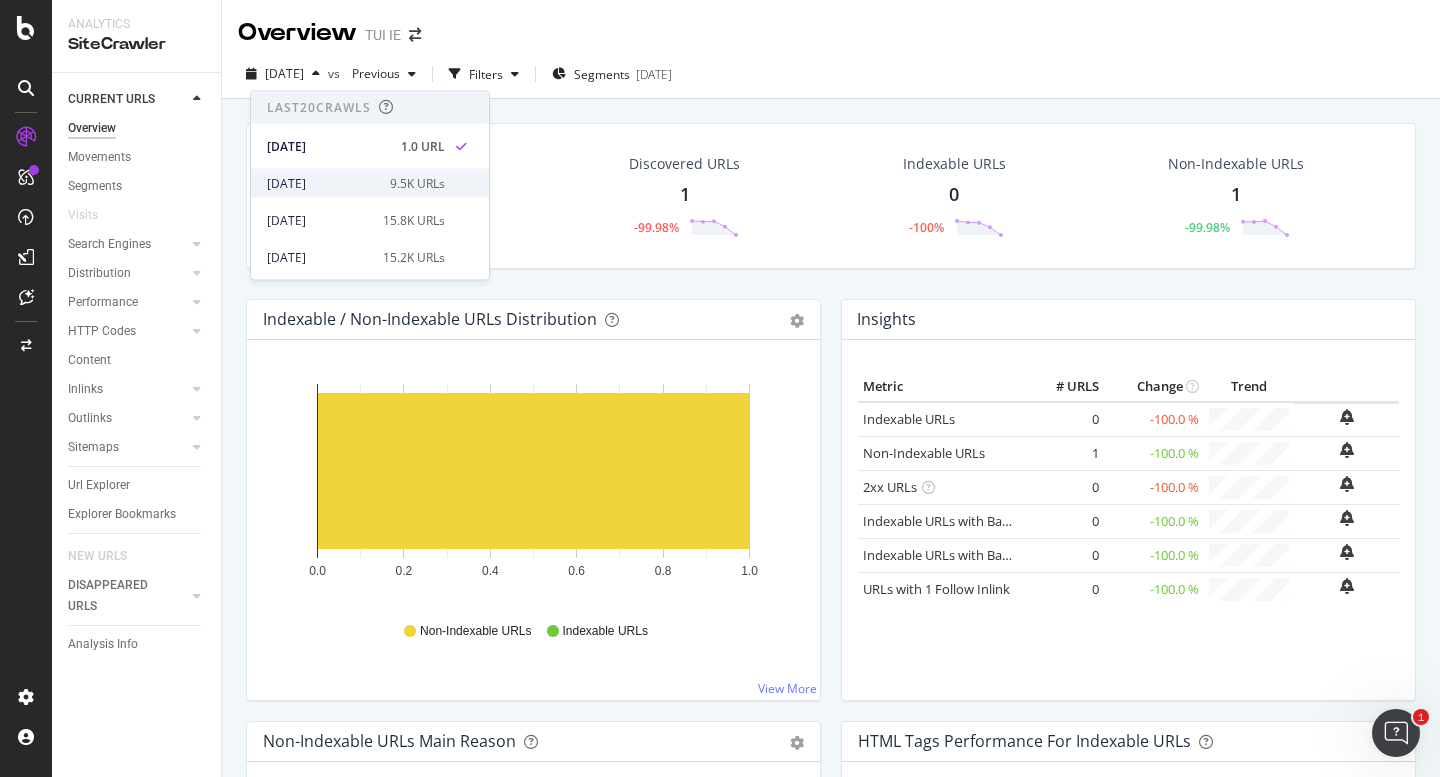 click on "2025 Jul. 9th" at bounding box center (322, 183) 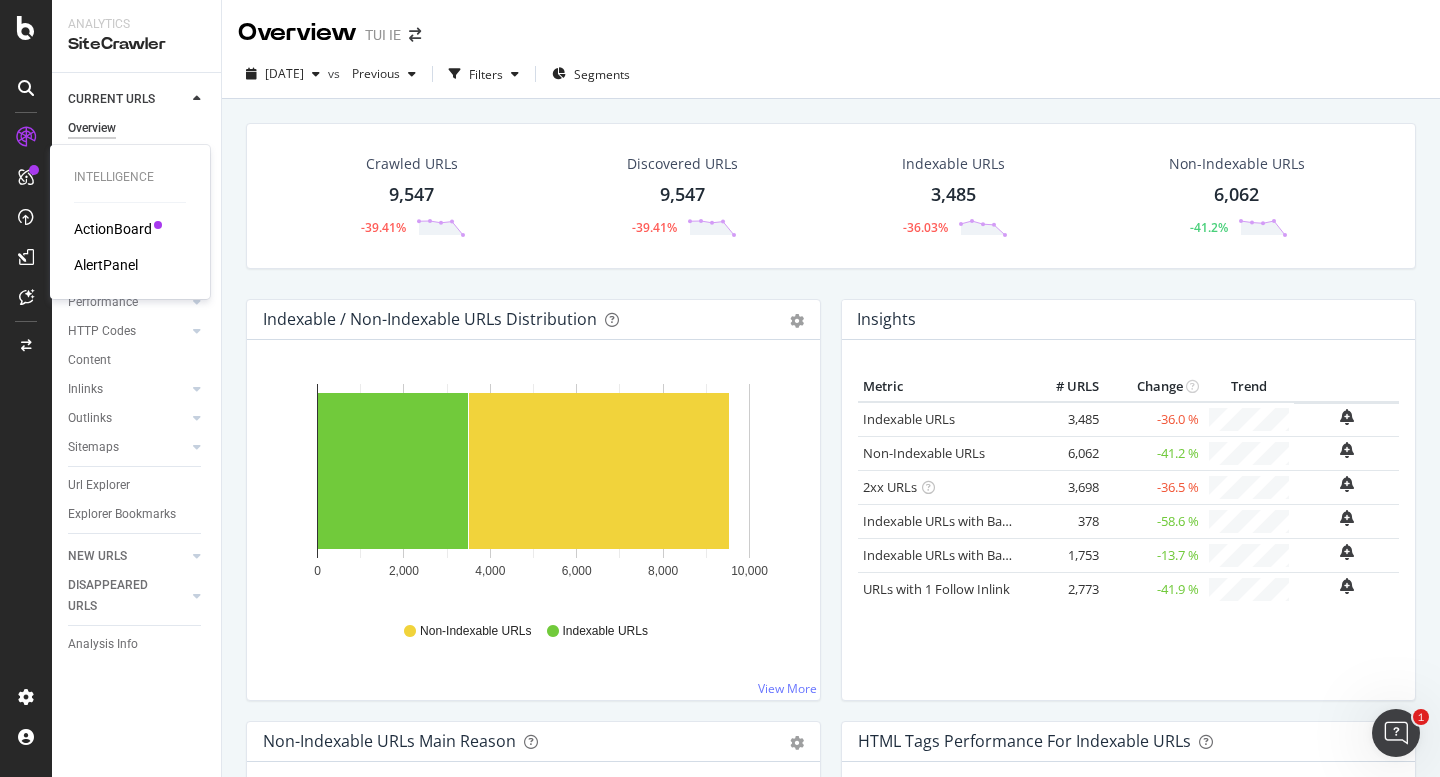 click at bounding box center (26, 177) 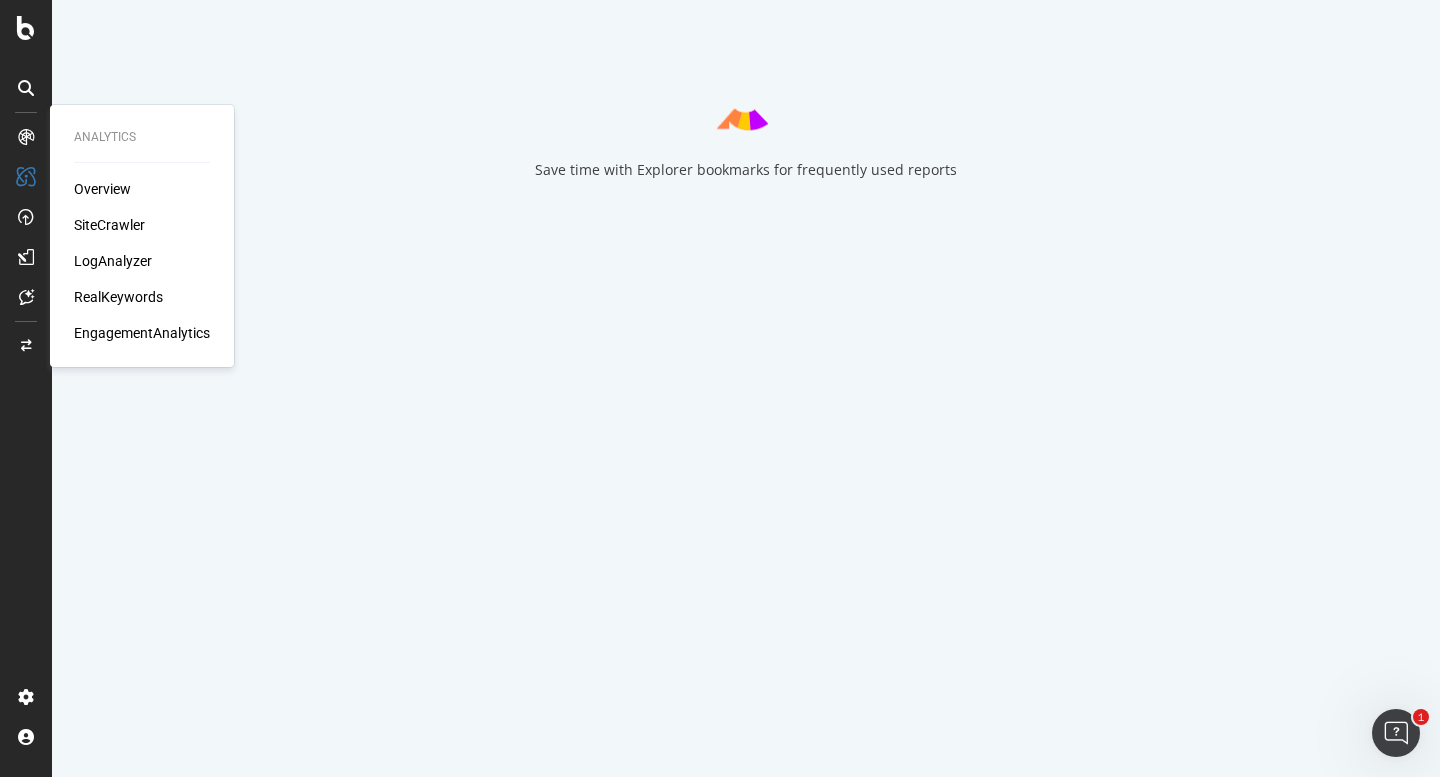 click at bounding box center [26, 137] 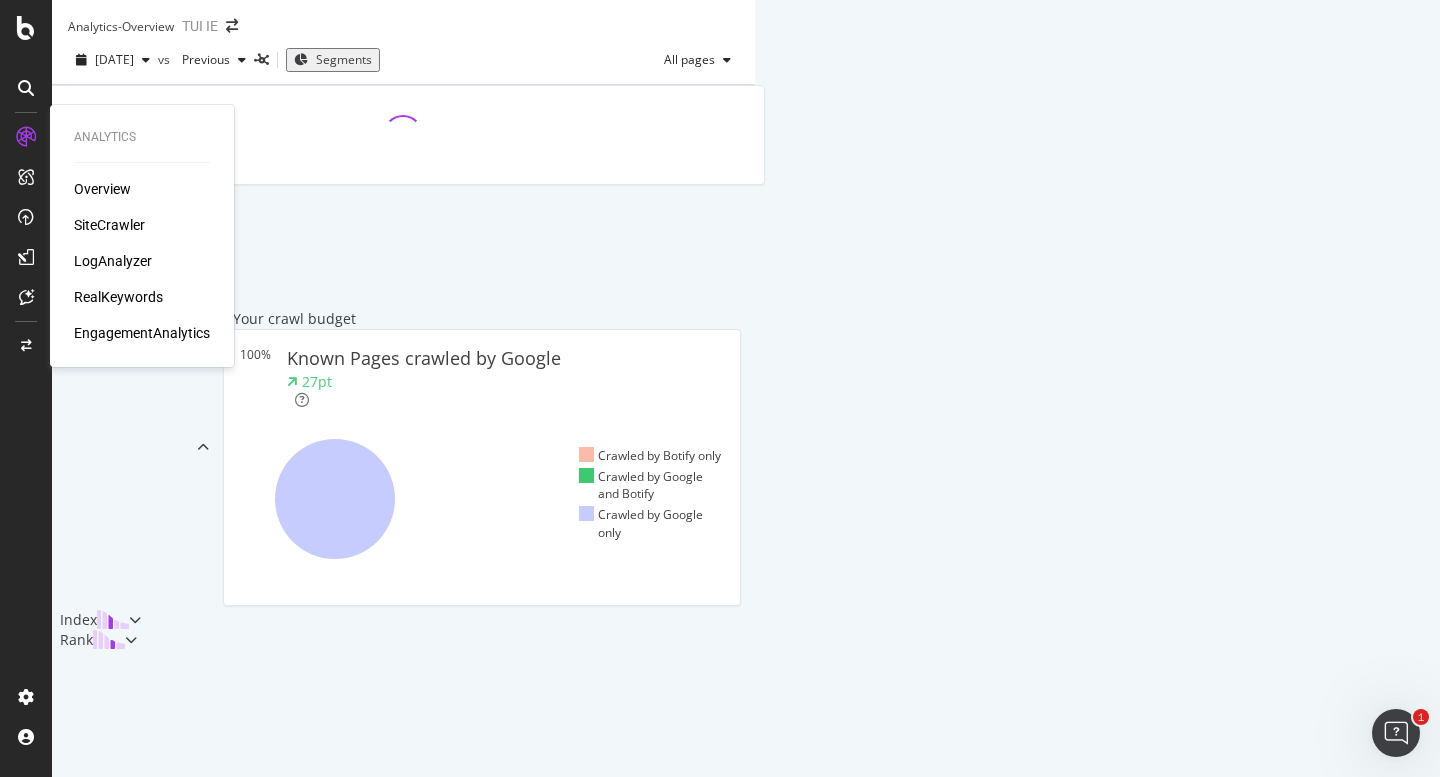 click on "LogAnalyzer" at bounding box center (113, 261) 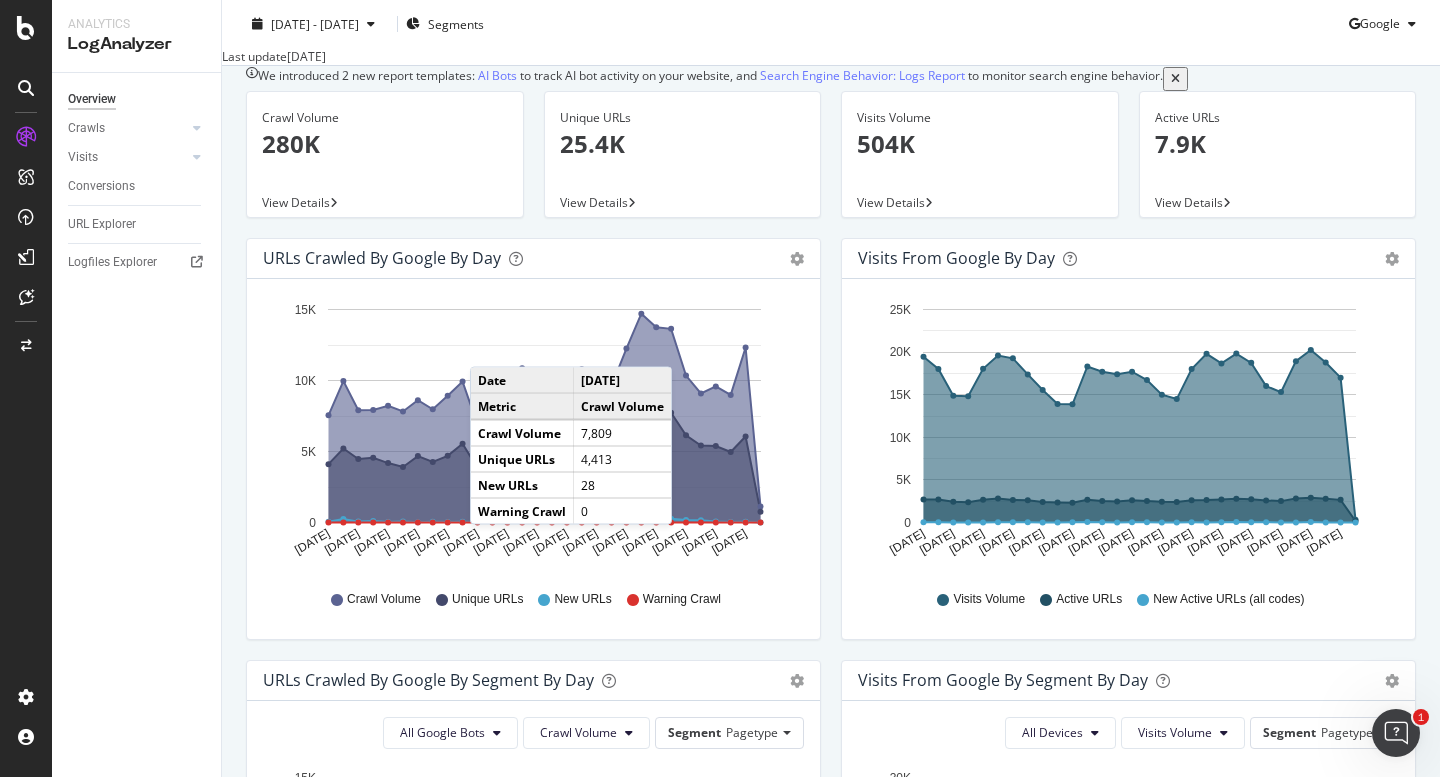 scroll, scrollTop: 0, scrollLeft: 0, axis: both 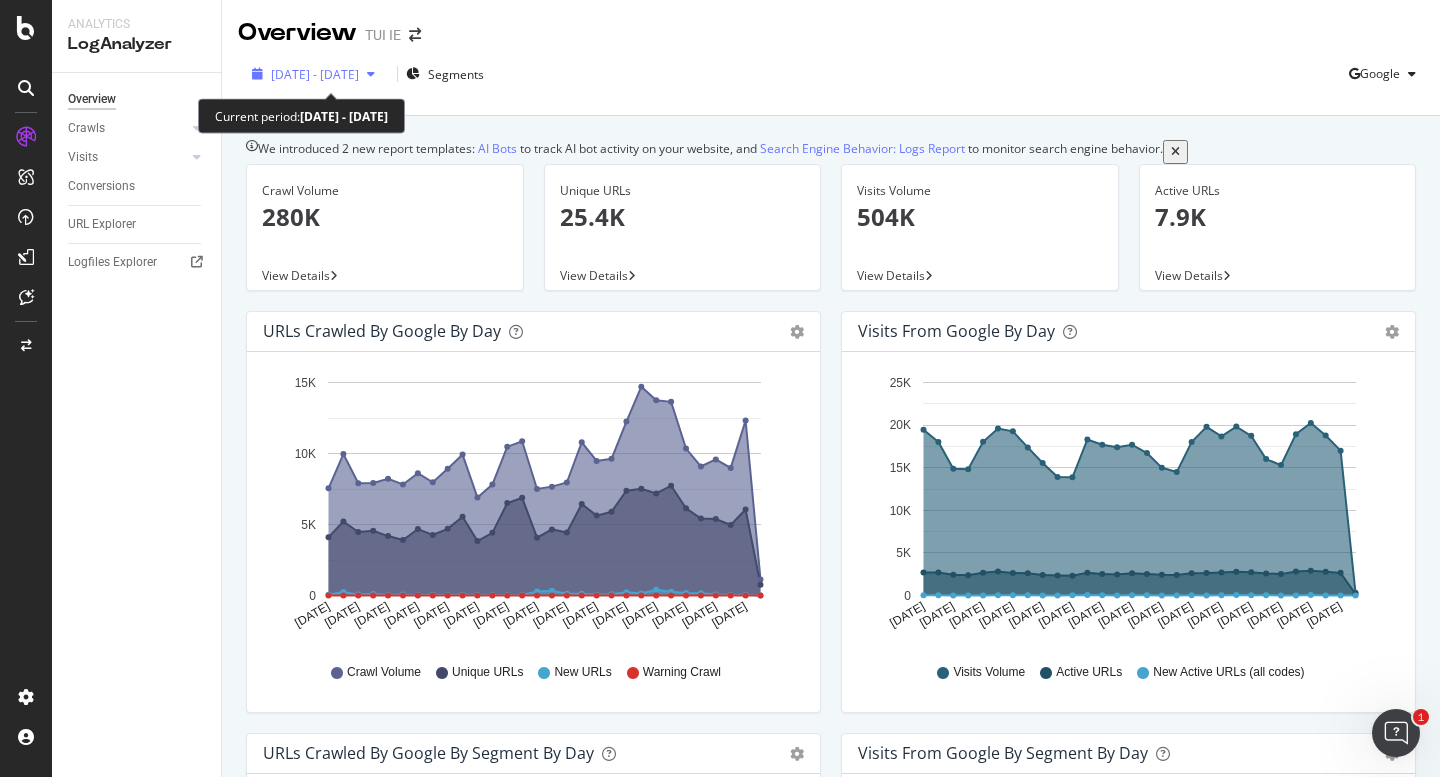 click on "2025 Jun. 11th - Jul. 10th" at bounding box center (315, 74) 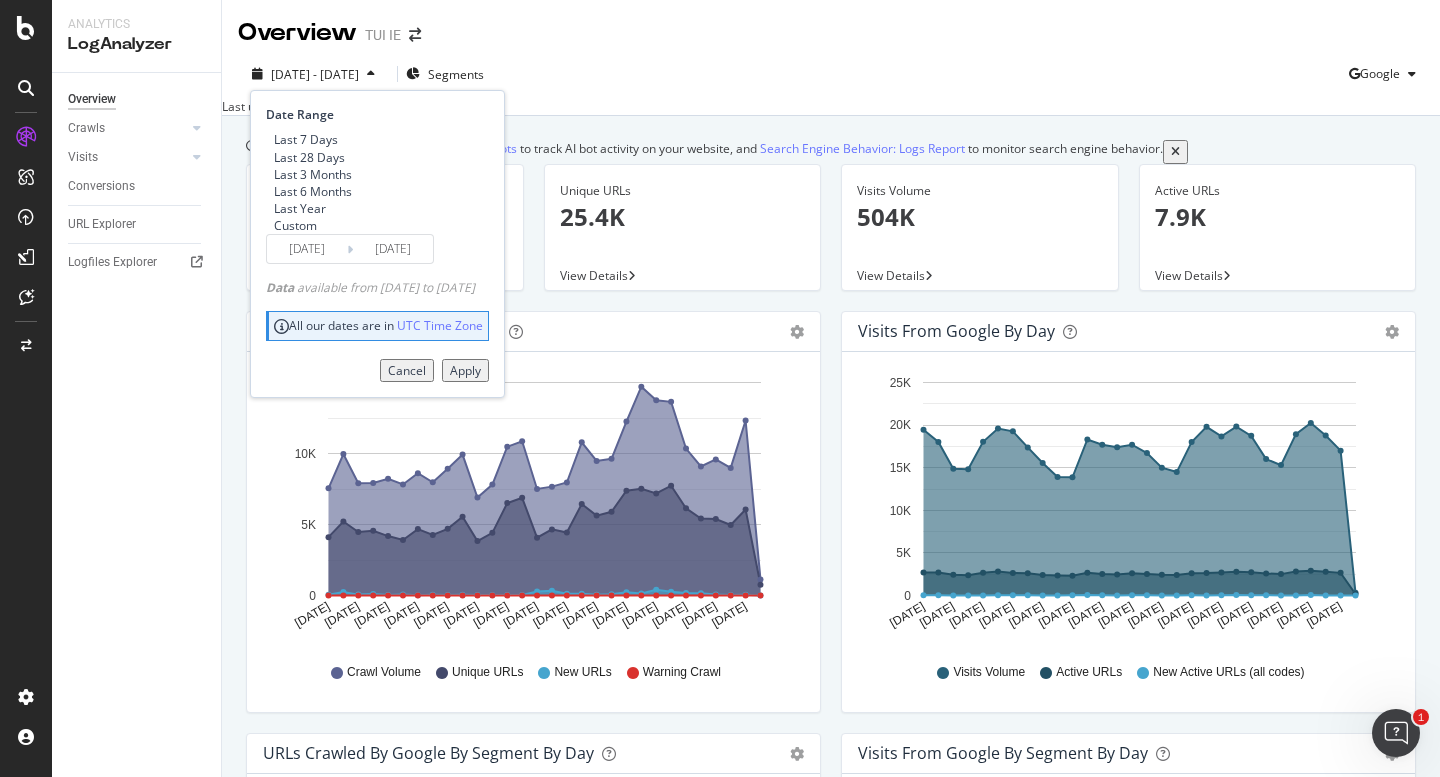 click at bounding box center (266, 225) 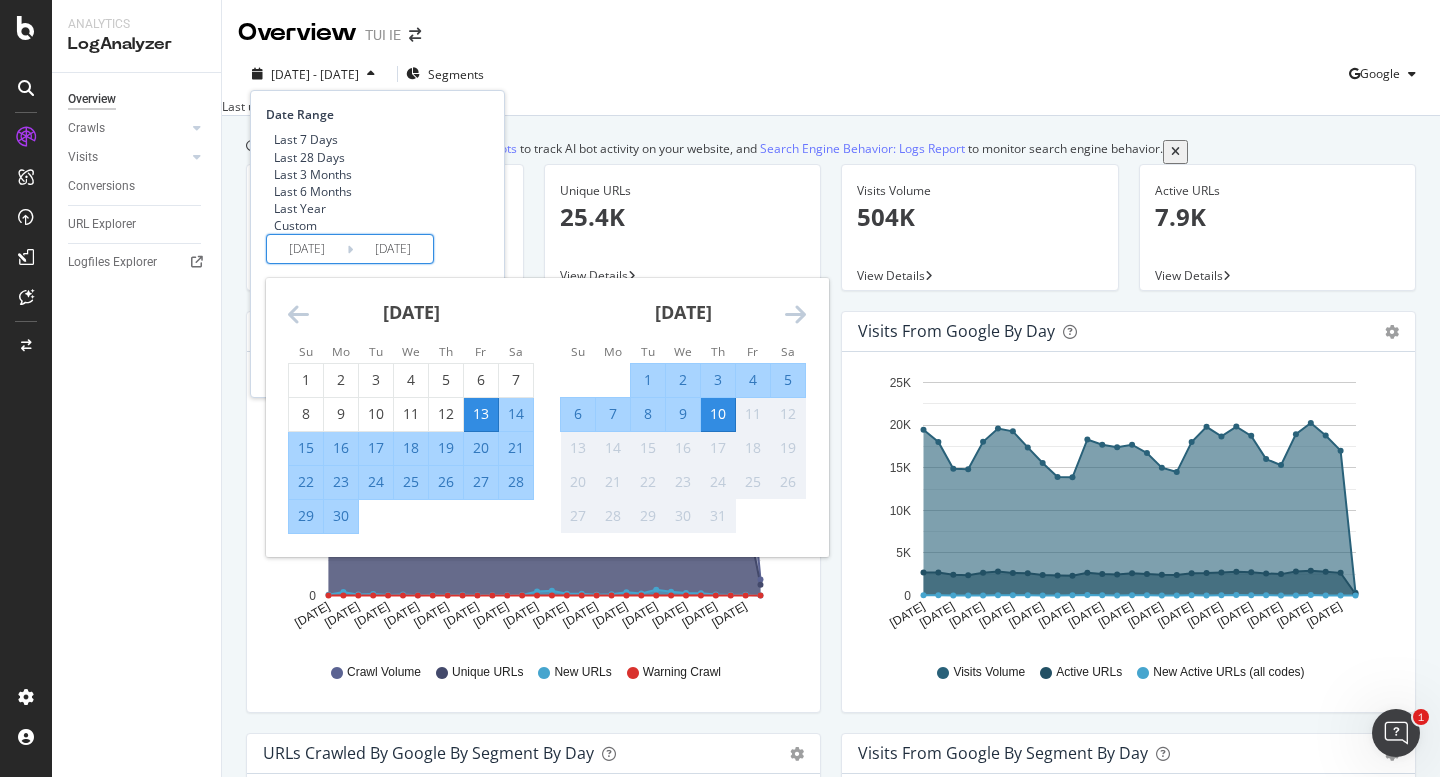 click at bounding box center [298, 314] 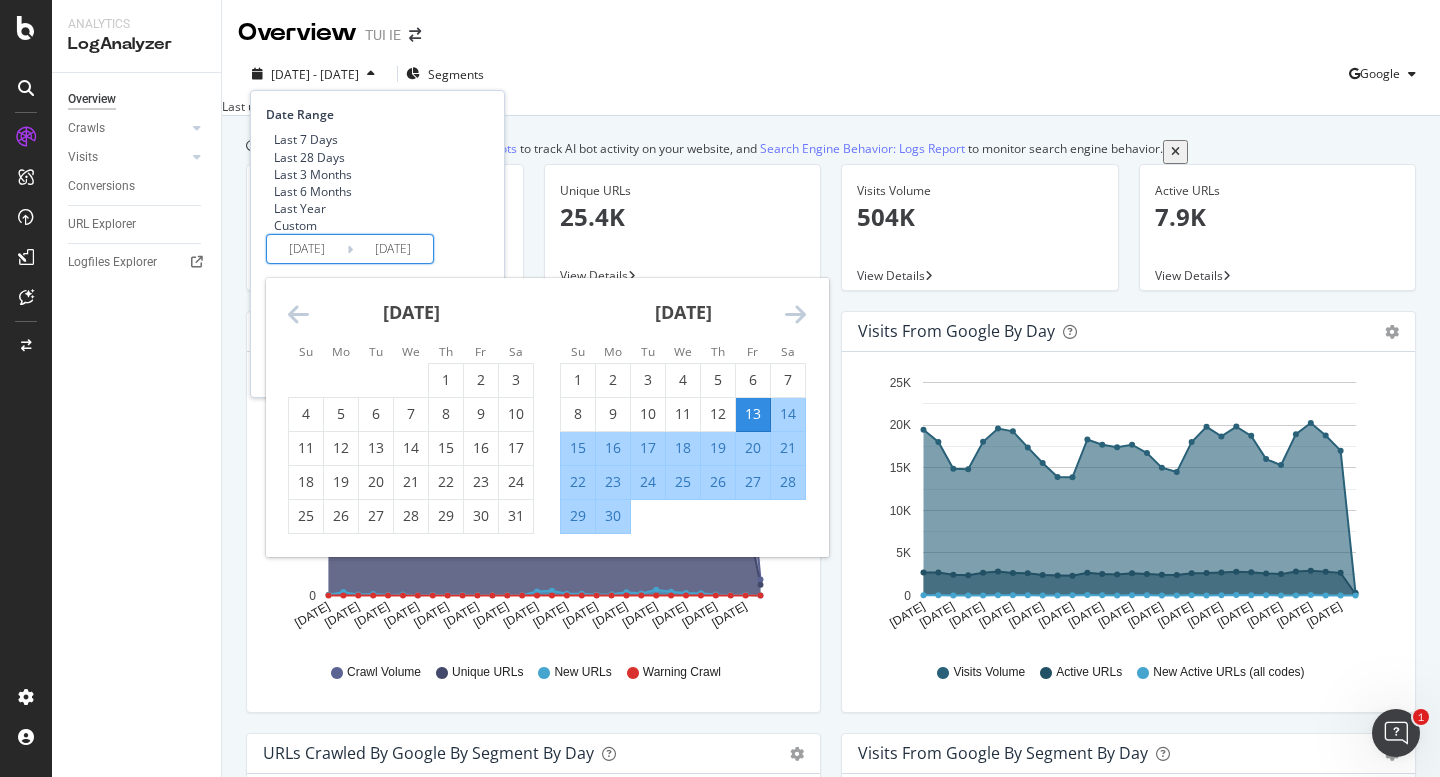 click at bounding box center [298, 314] 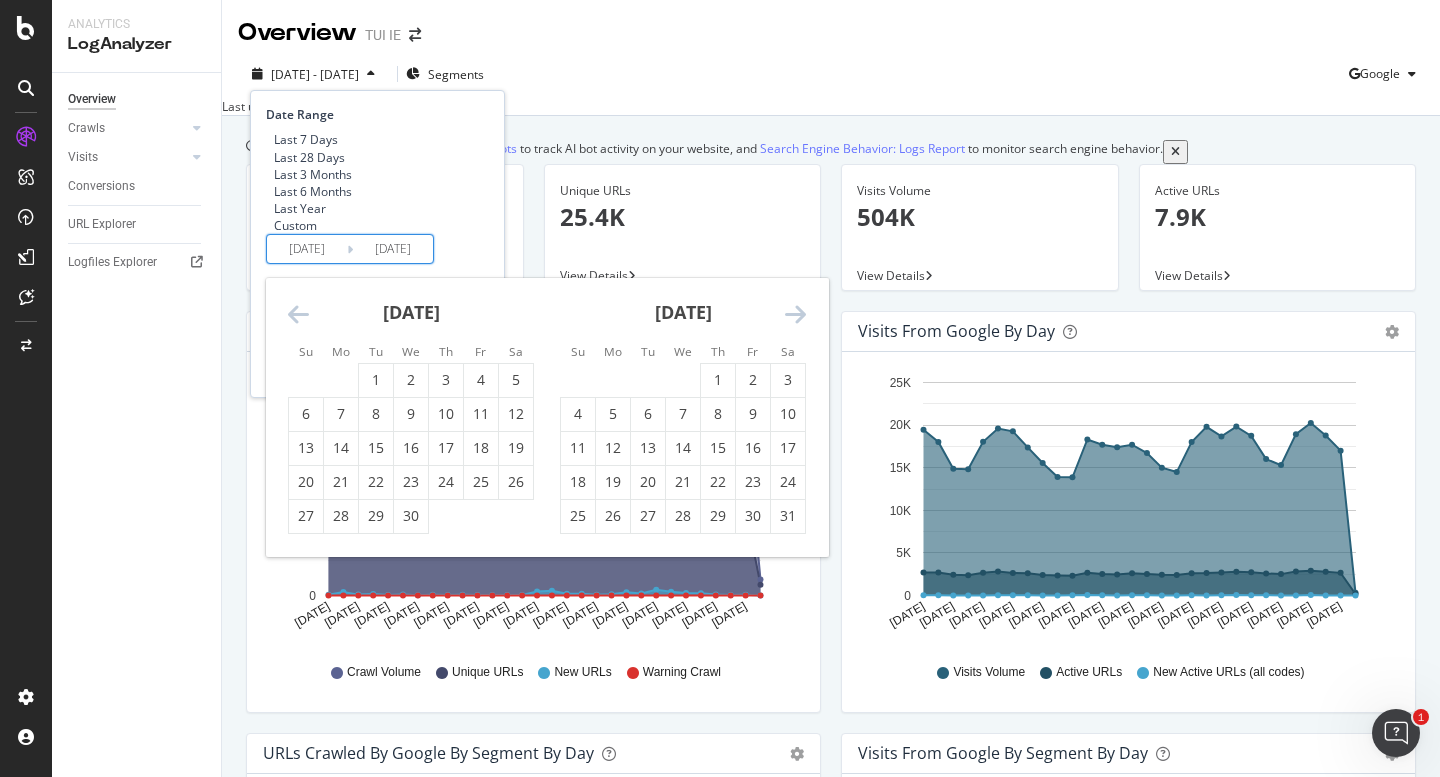 click at bounding box center [298, 314] 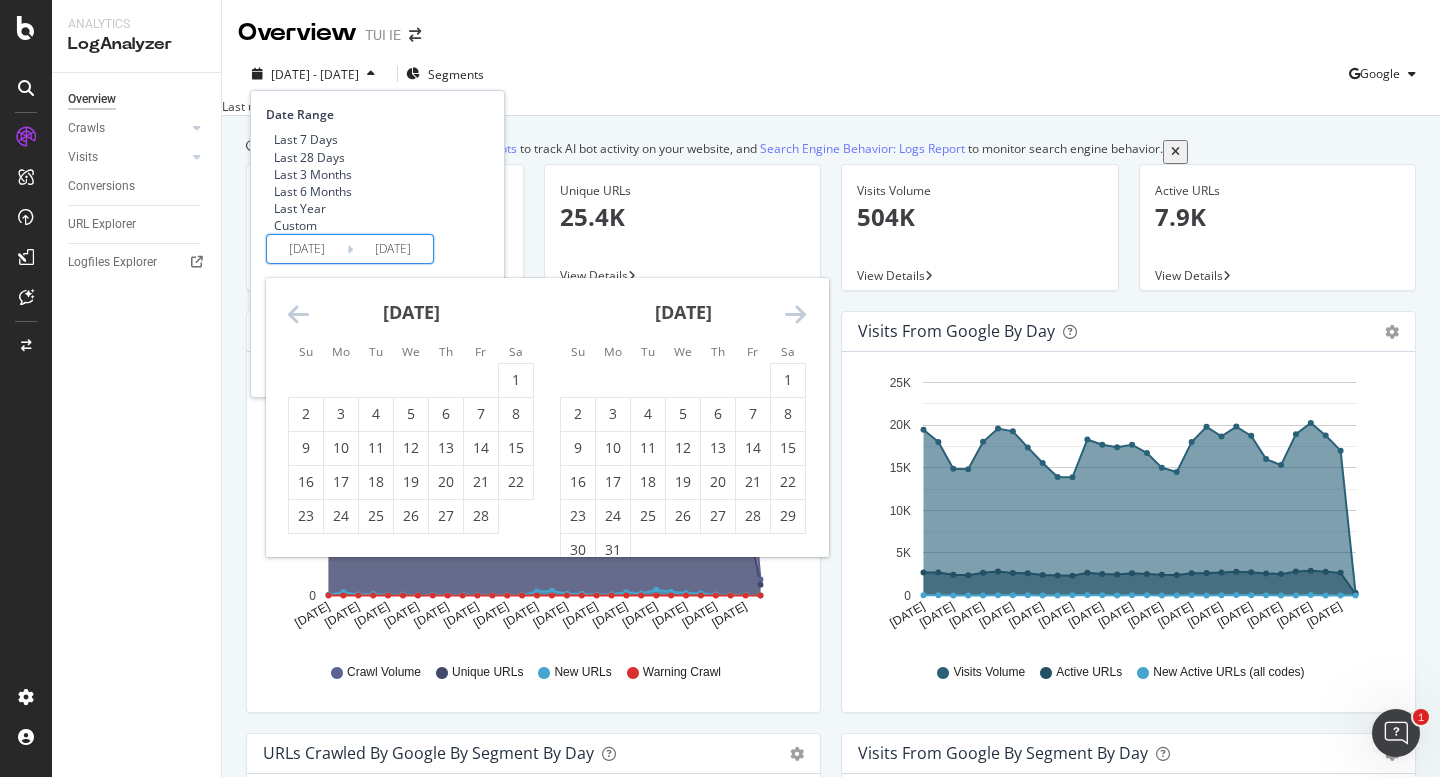 click at bounding box center (298, 314) 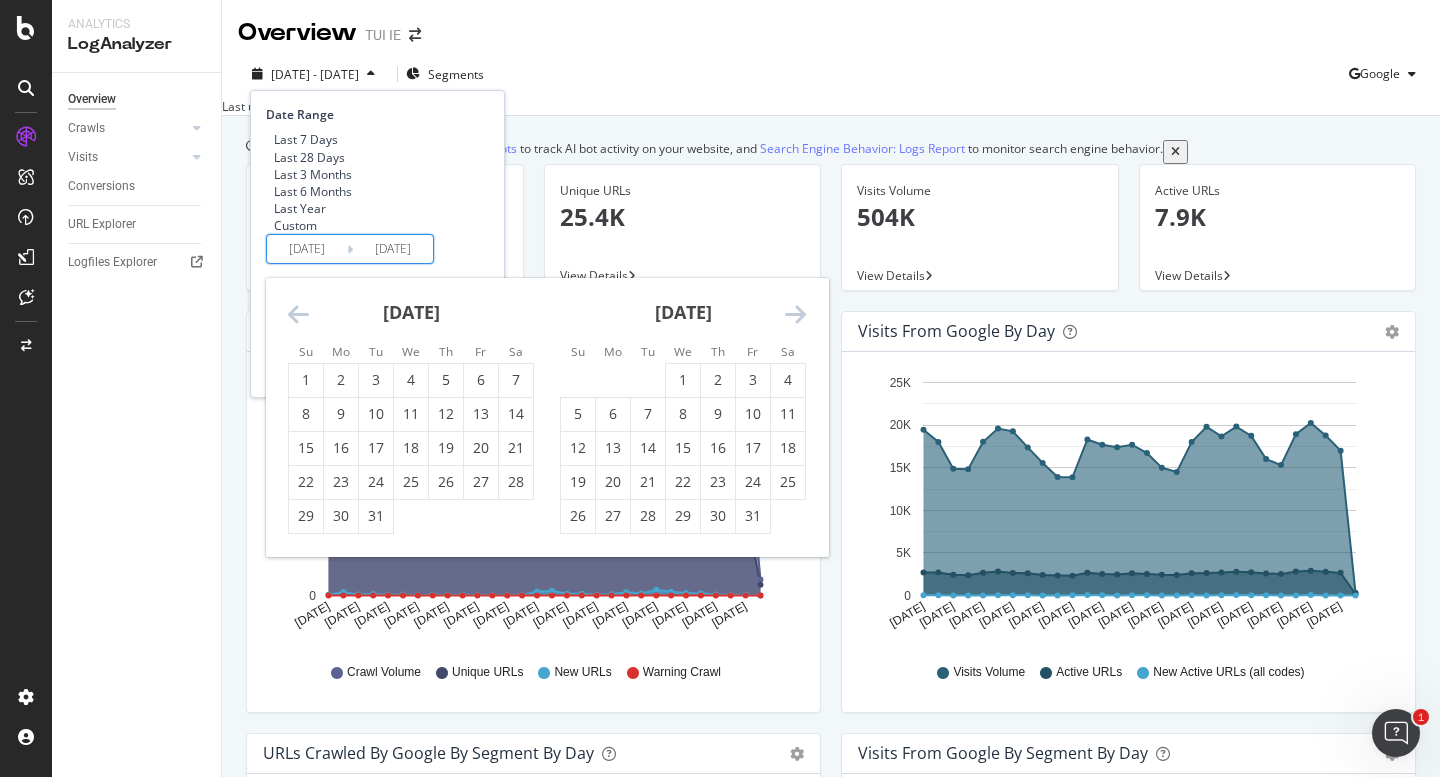 click at bounding box center [298, 314] 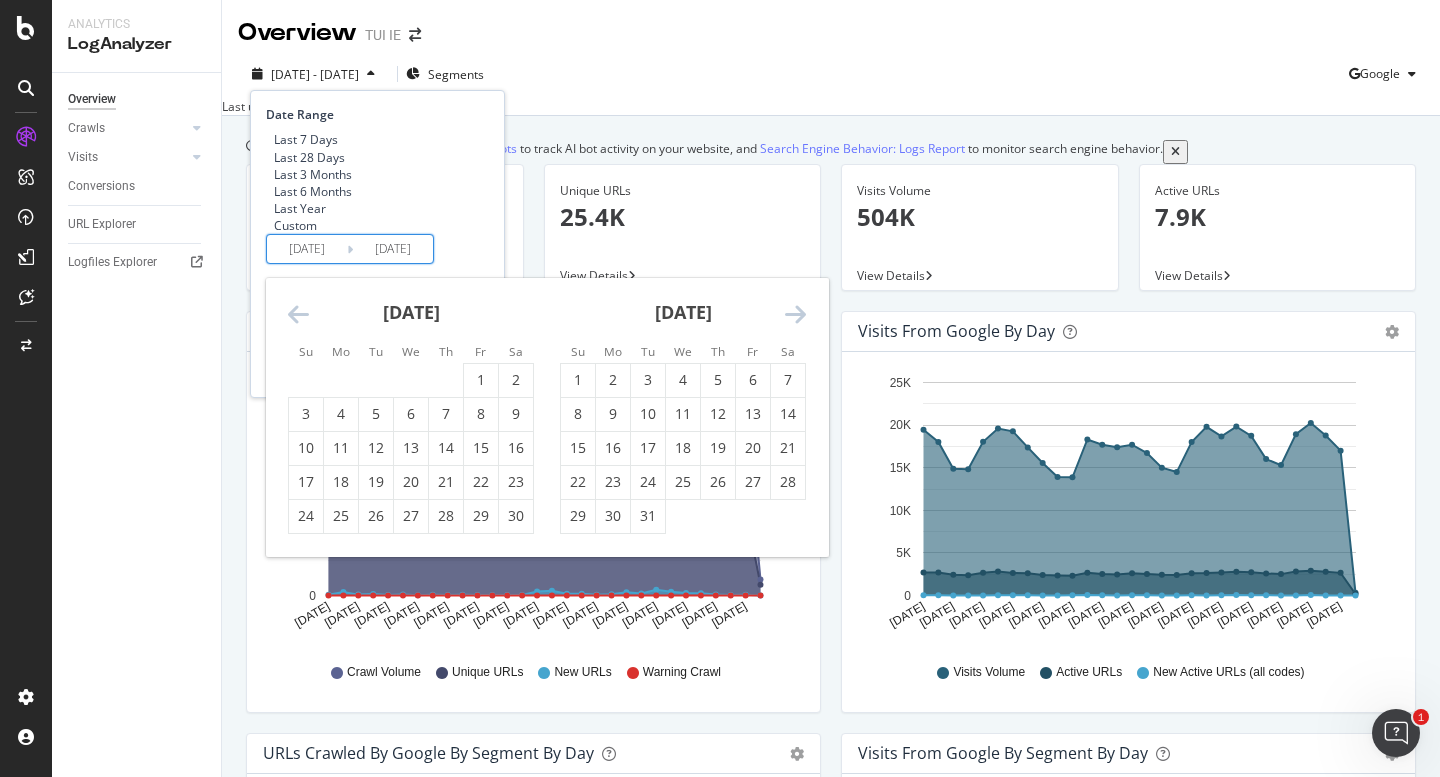 click at bounding box center [298, 314] 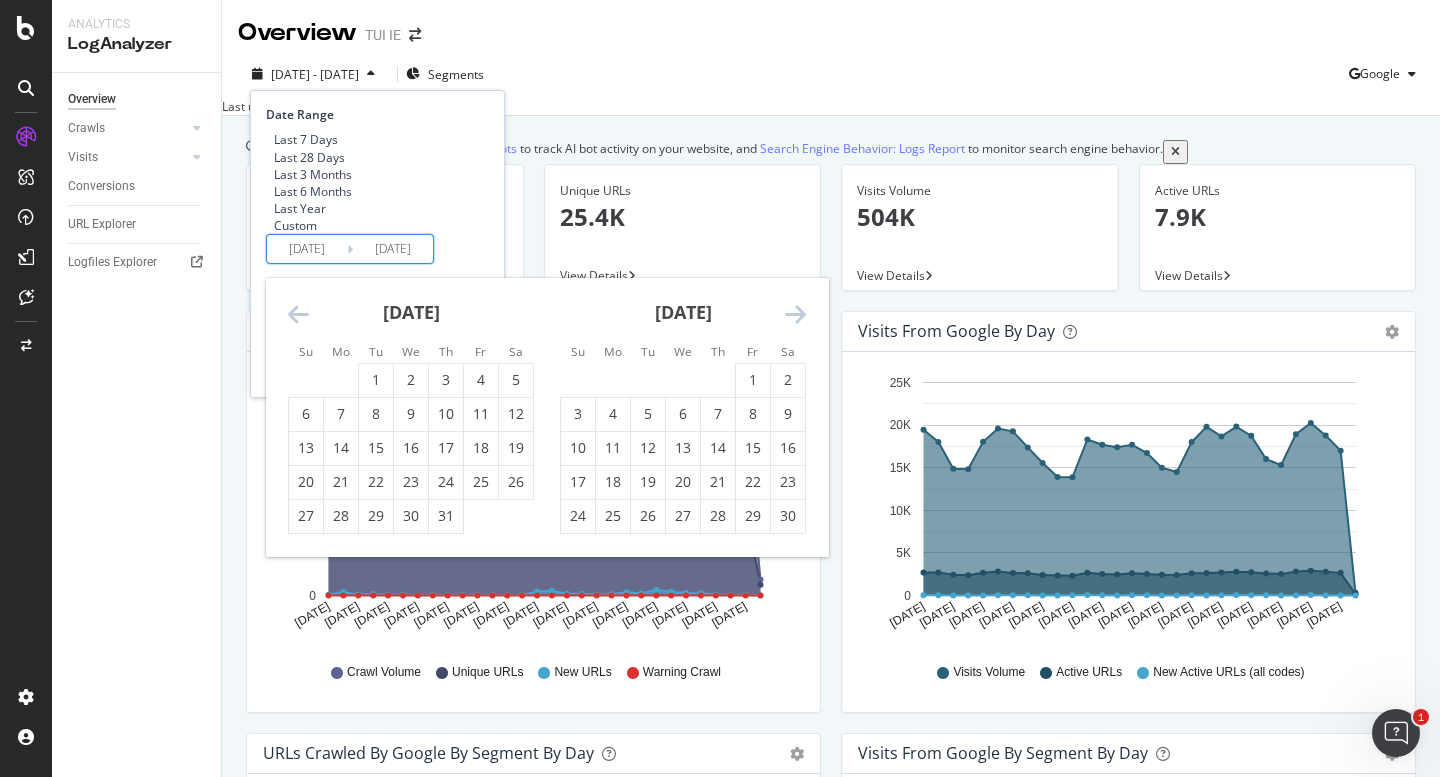 click at bounding box center [298, 314] 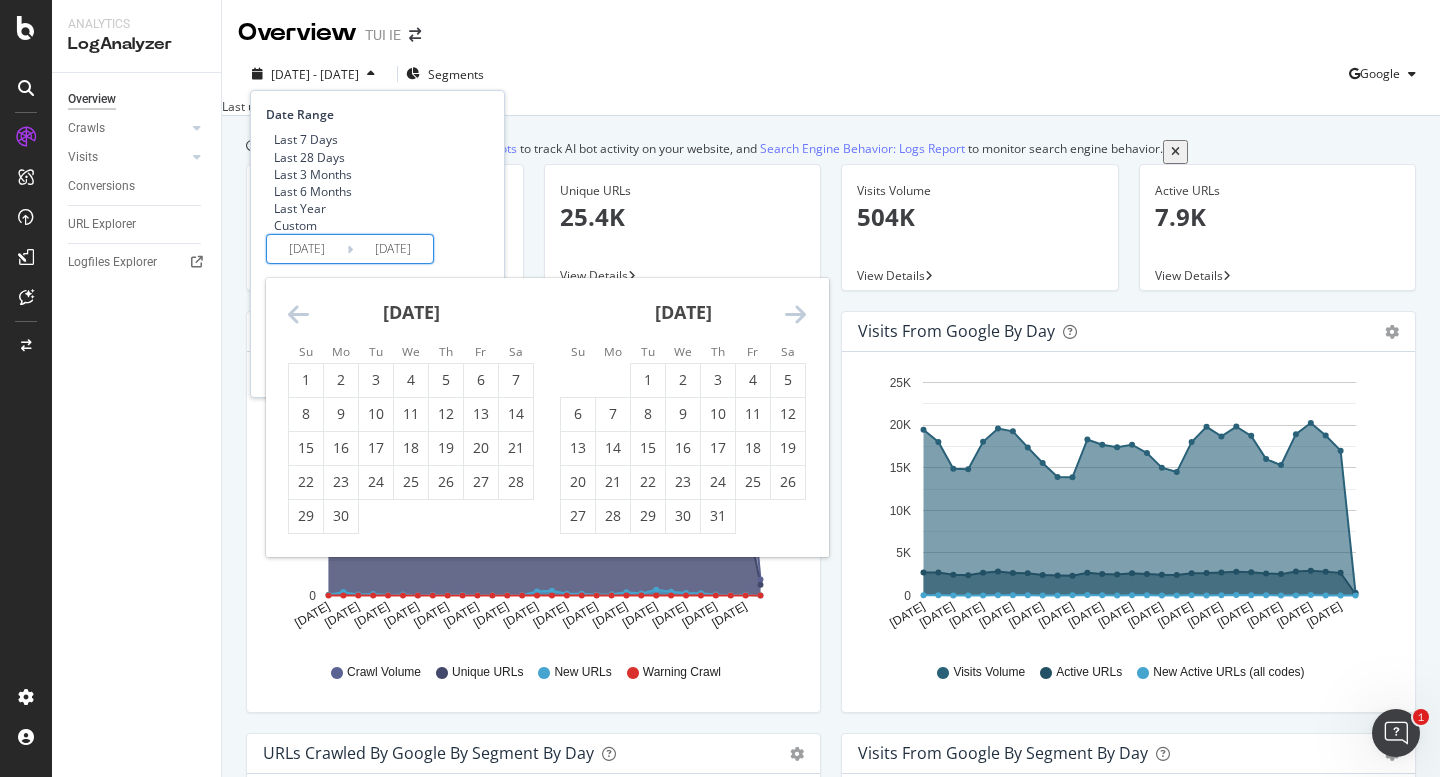 click at bounding box center [298, 314] 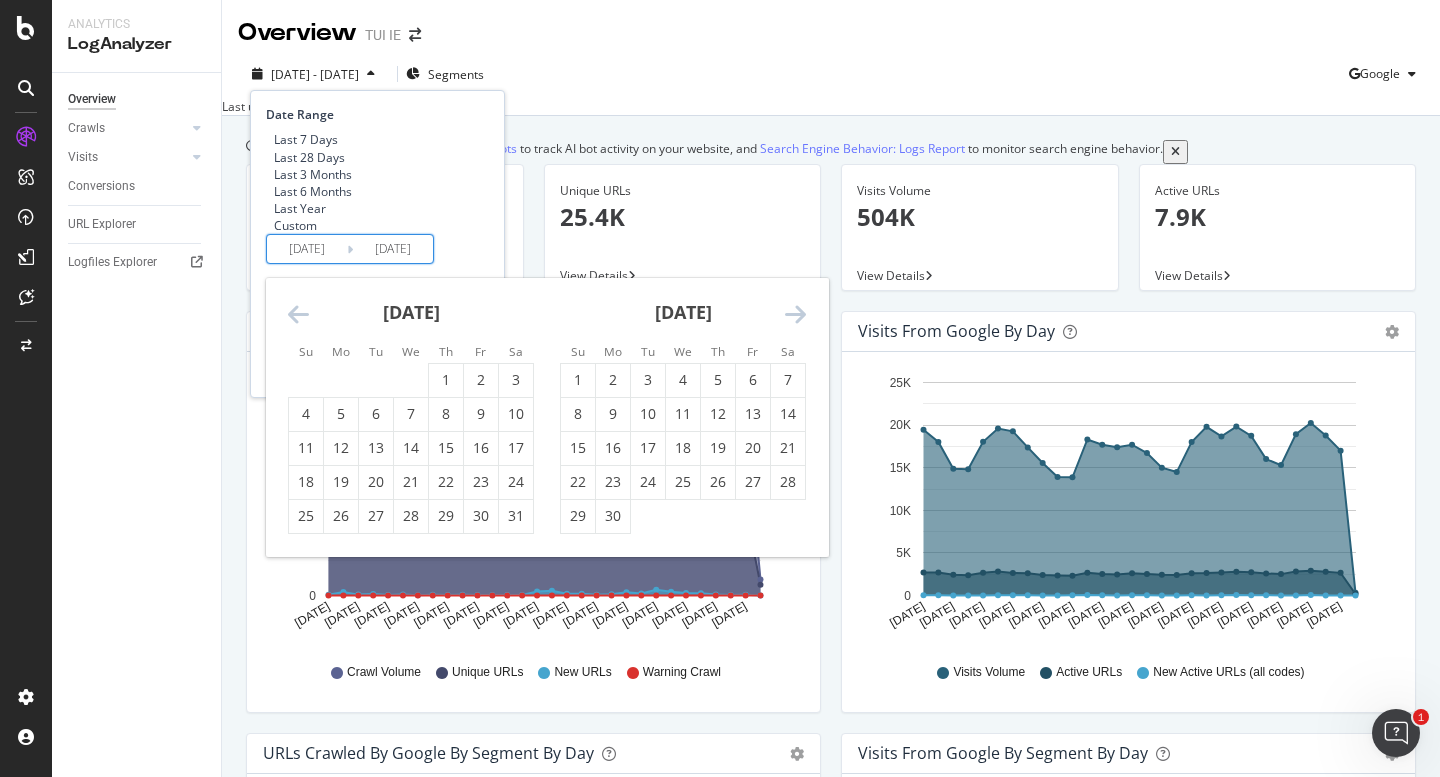 click at bounding box center (298, 314) 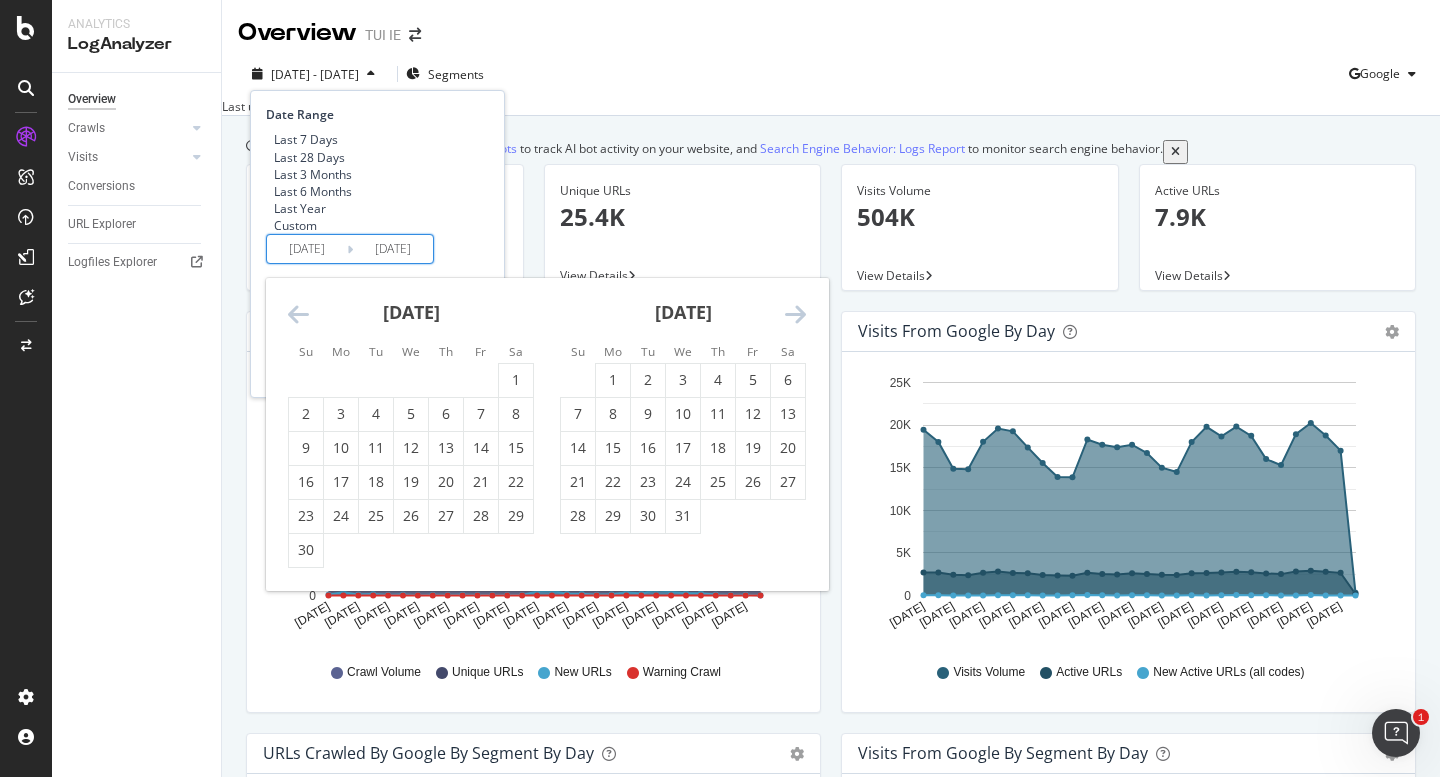 click at bounding box center [298, 314] 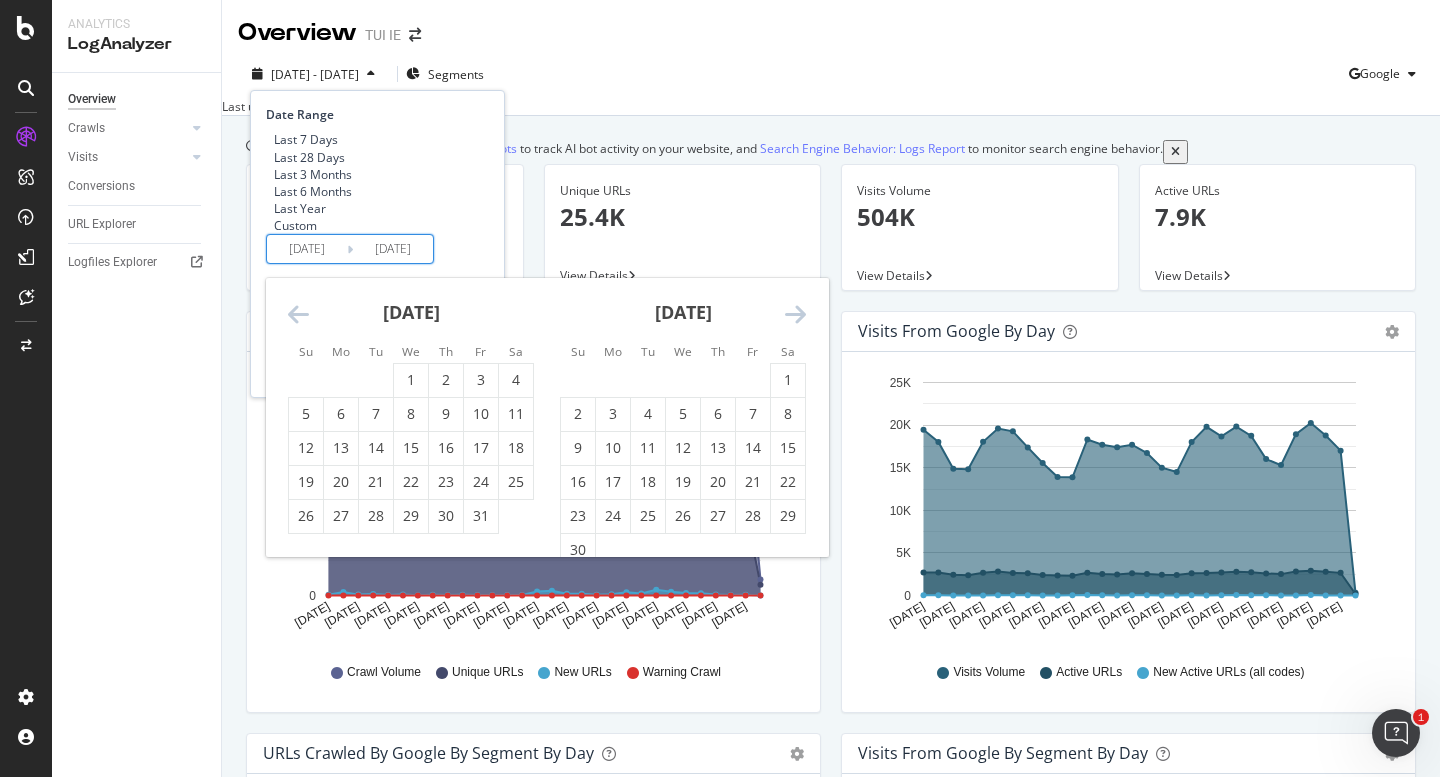 click at bounding box center [298, 314] 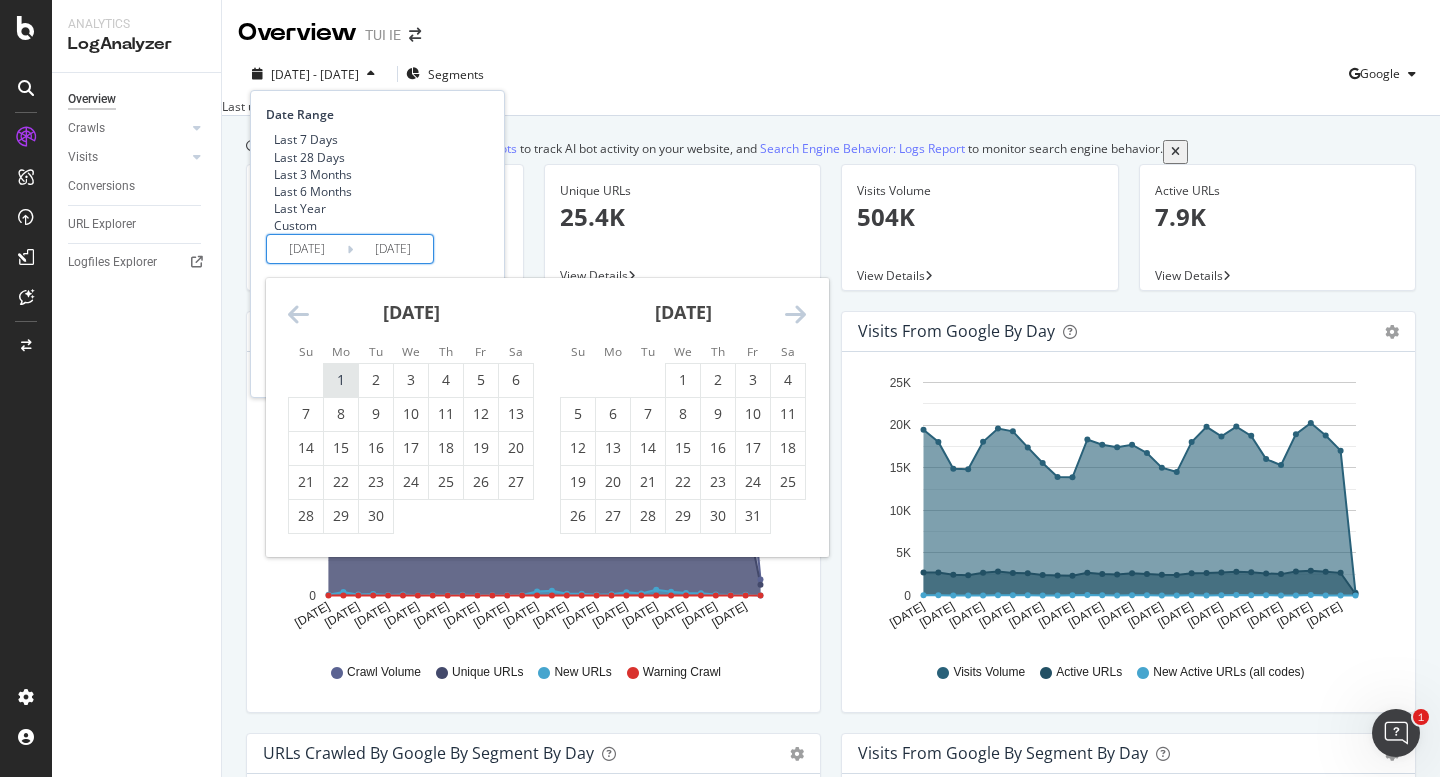 click on "1" at bounding box center [341, 380] 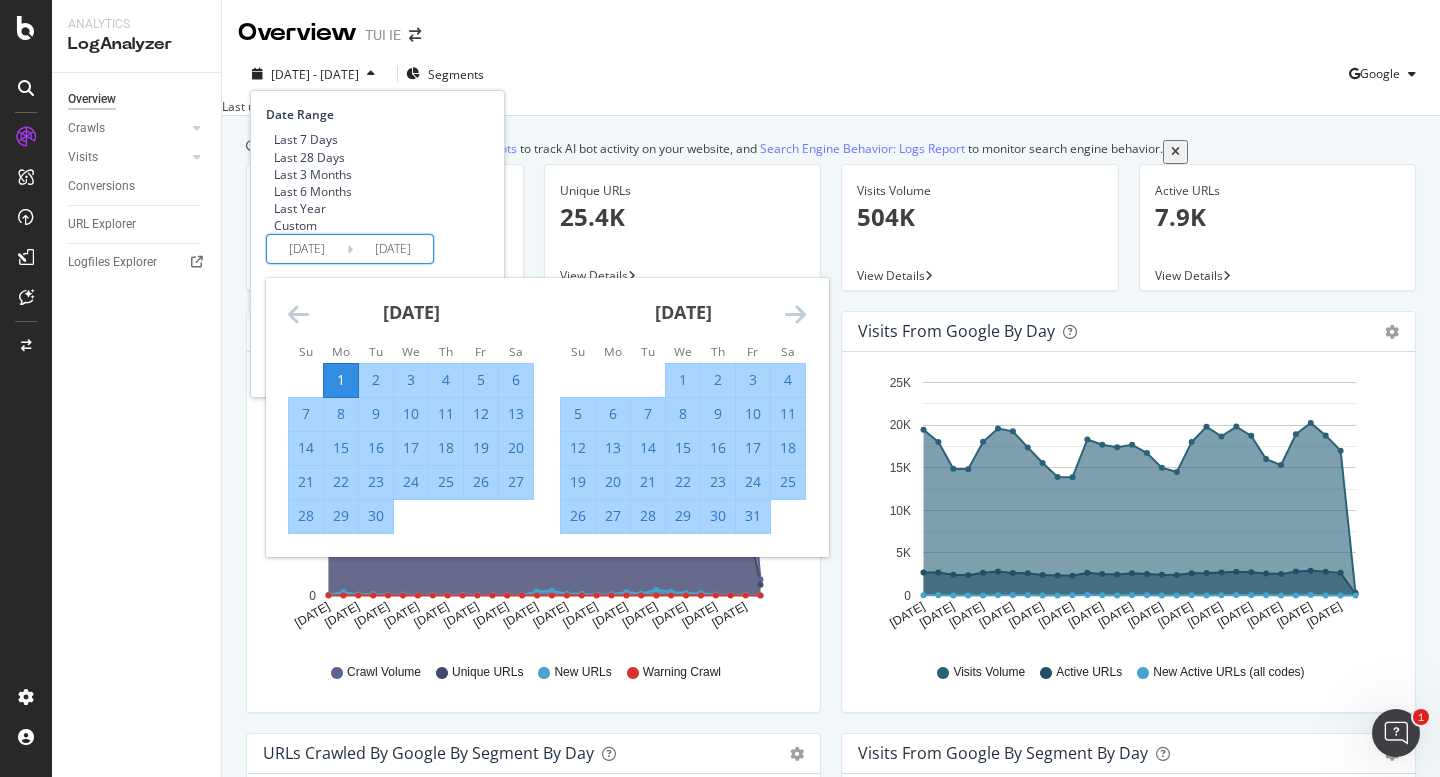 click at bounding box center (795, 314) 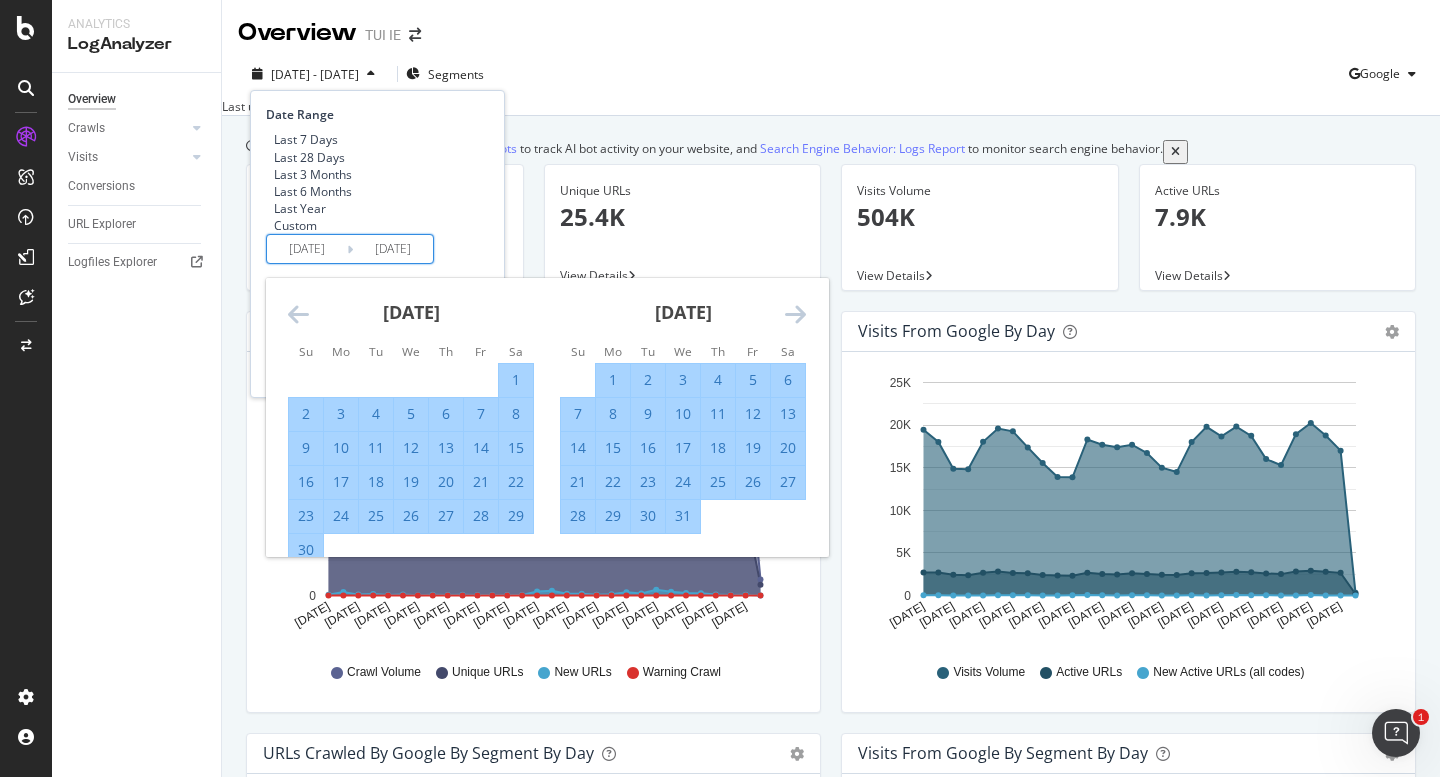 click at bounding box center (795, 314) 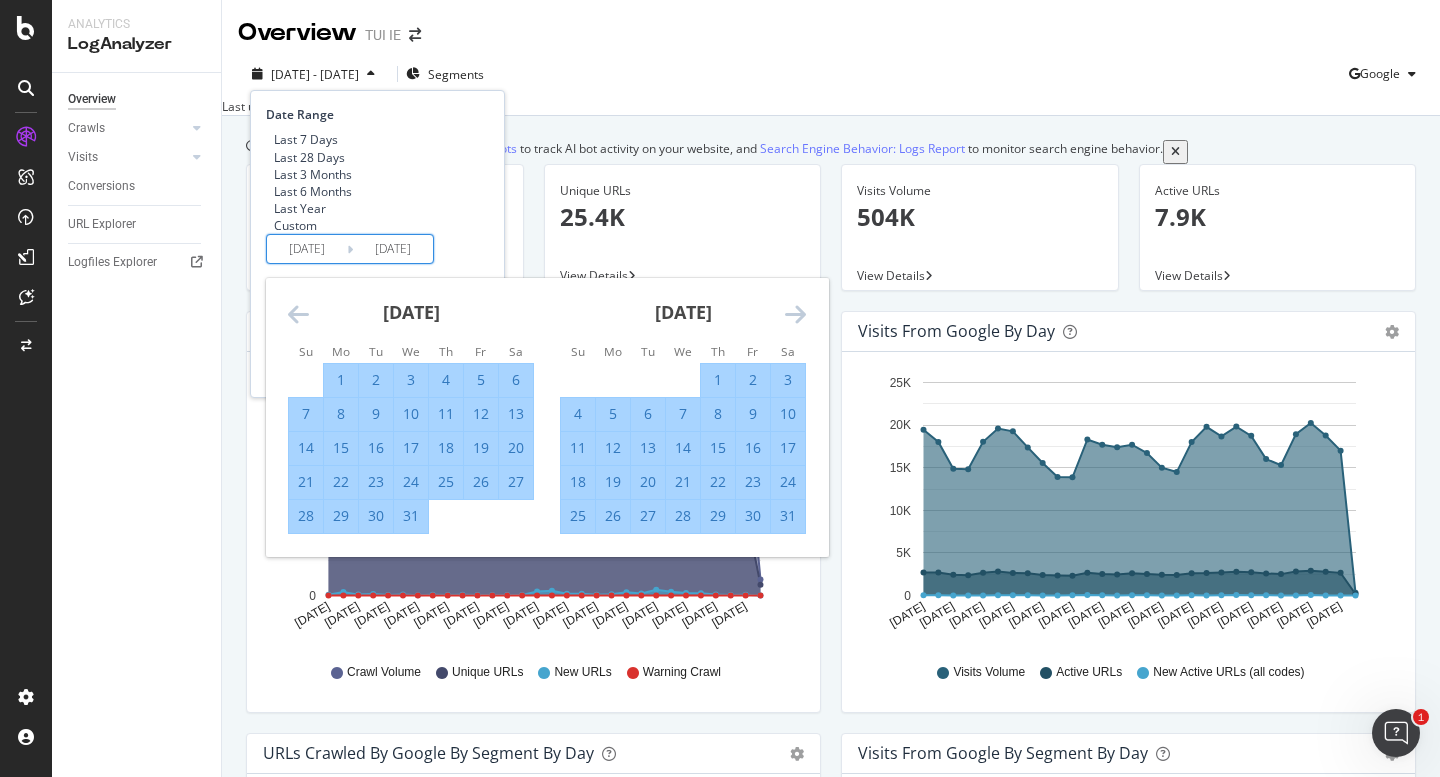 click at bounding box center (795, 314) 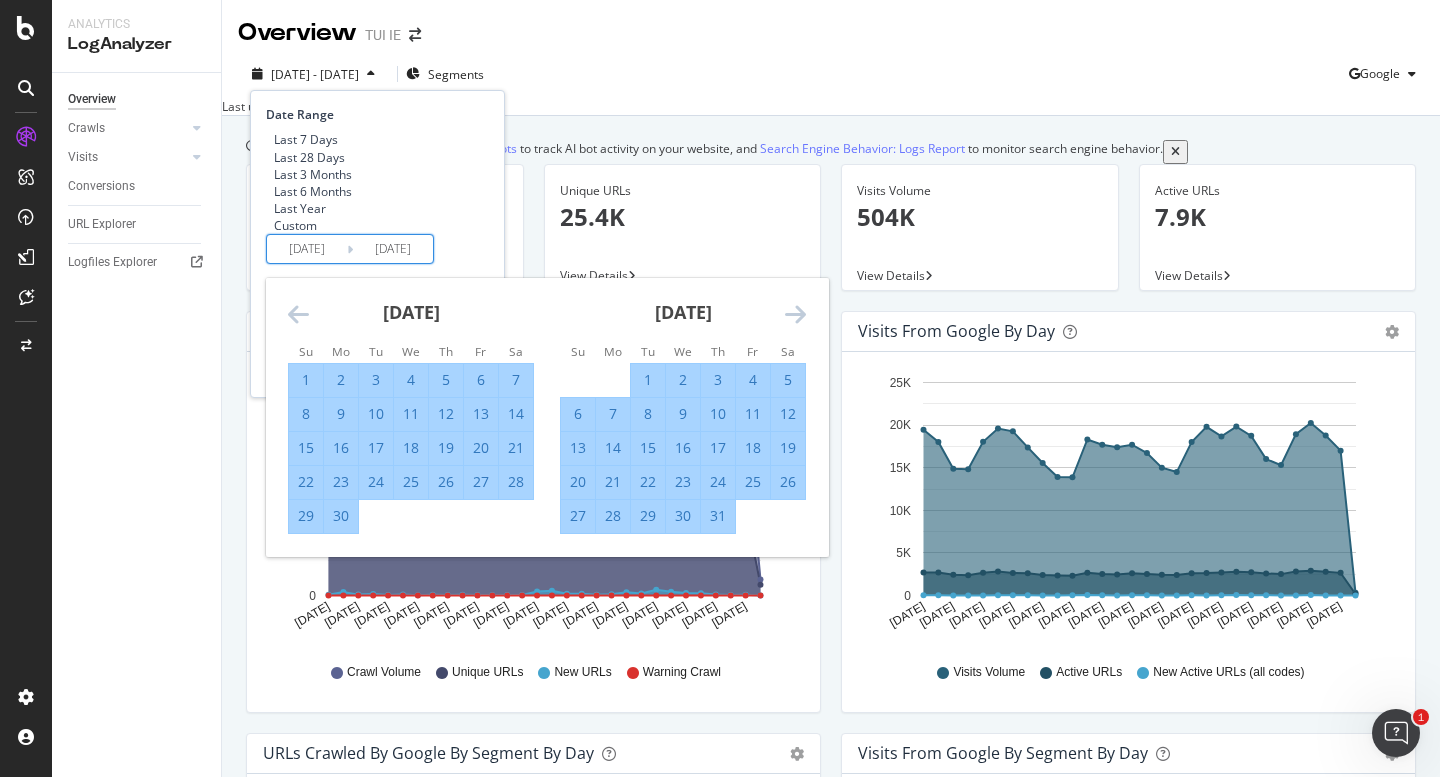 click at bounding box center (795, 314) 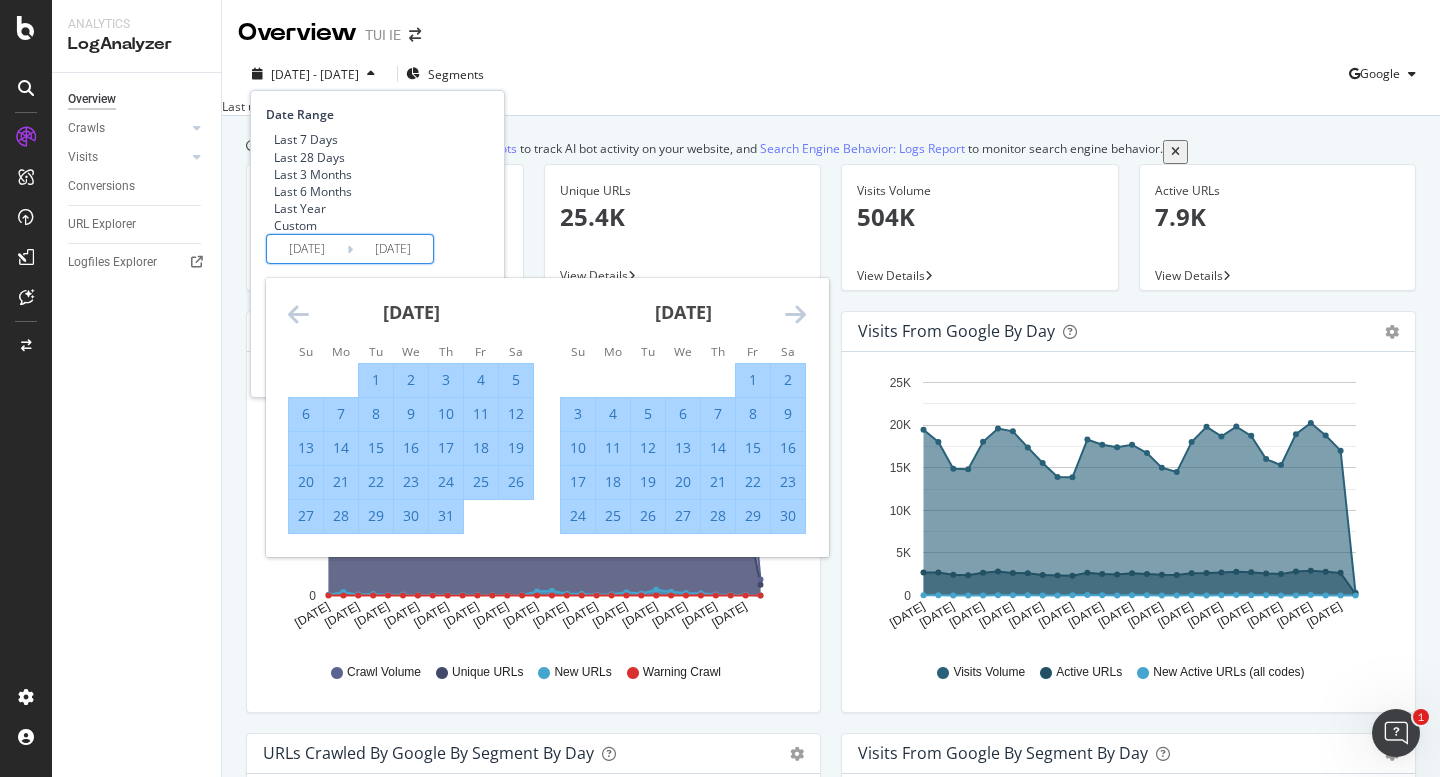 click at bounding box center [795, 314] 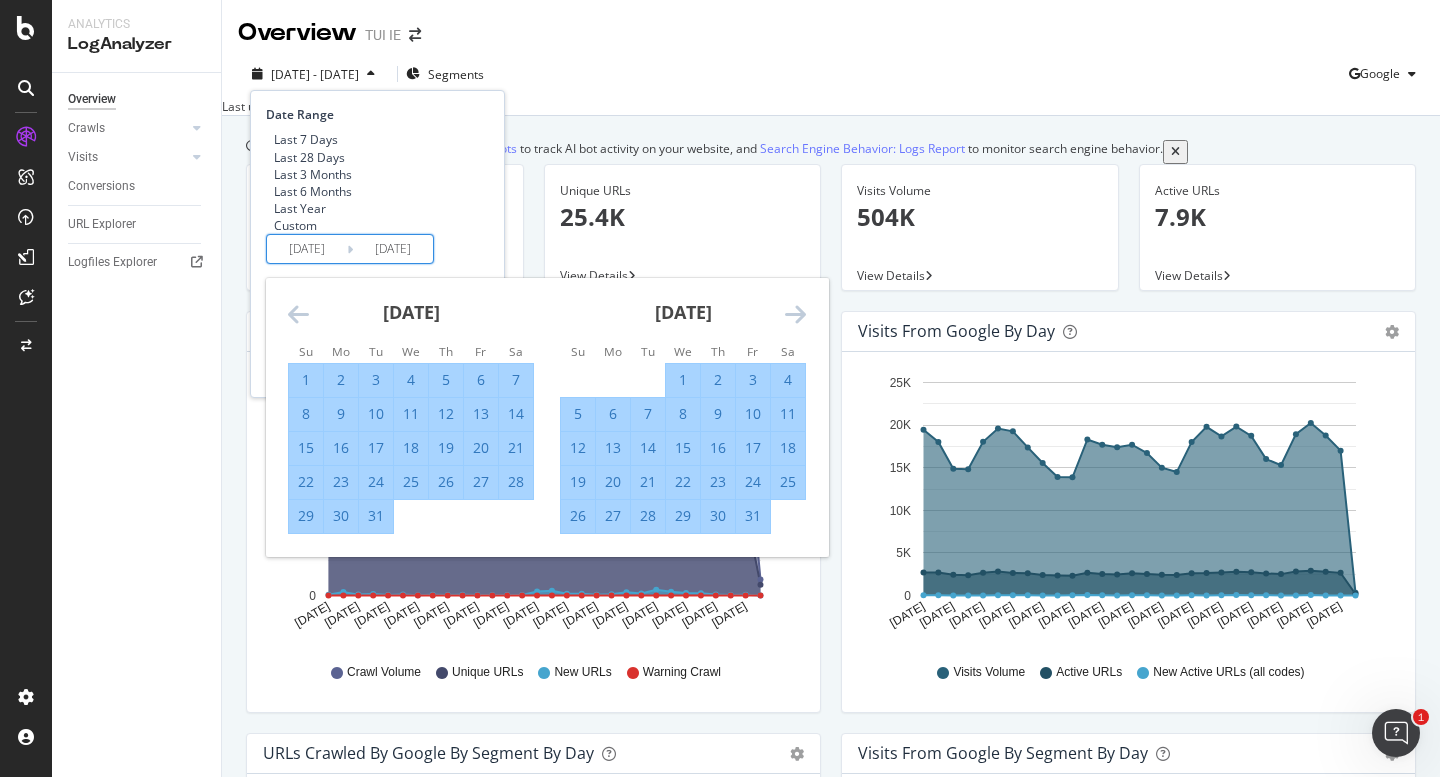 click at bounding box center (795, 314) 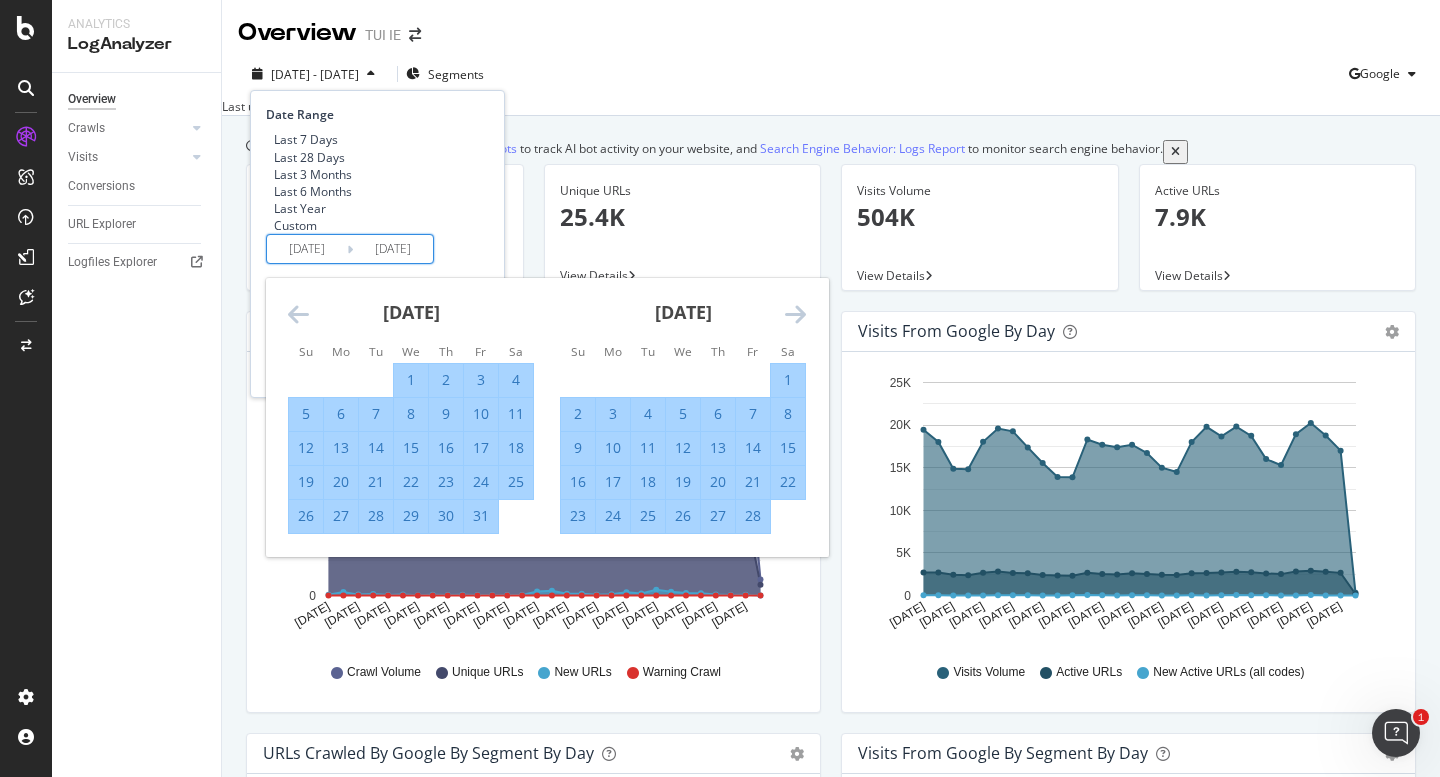 click at bounding box center [795, 314] 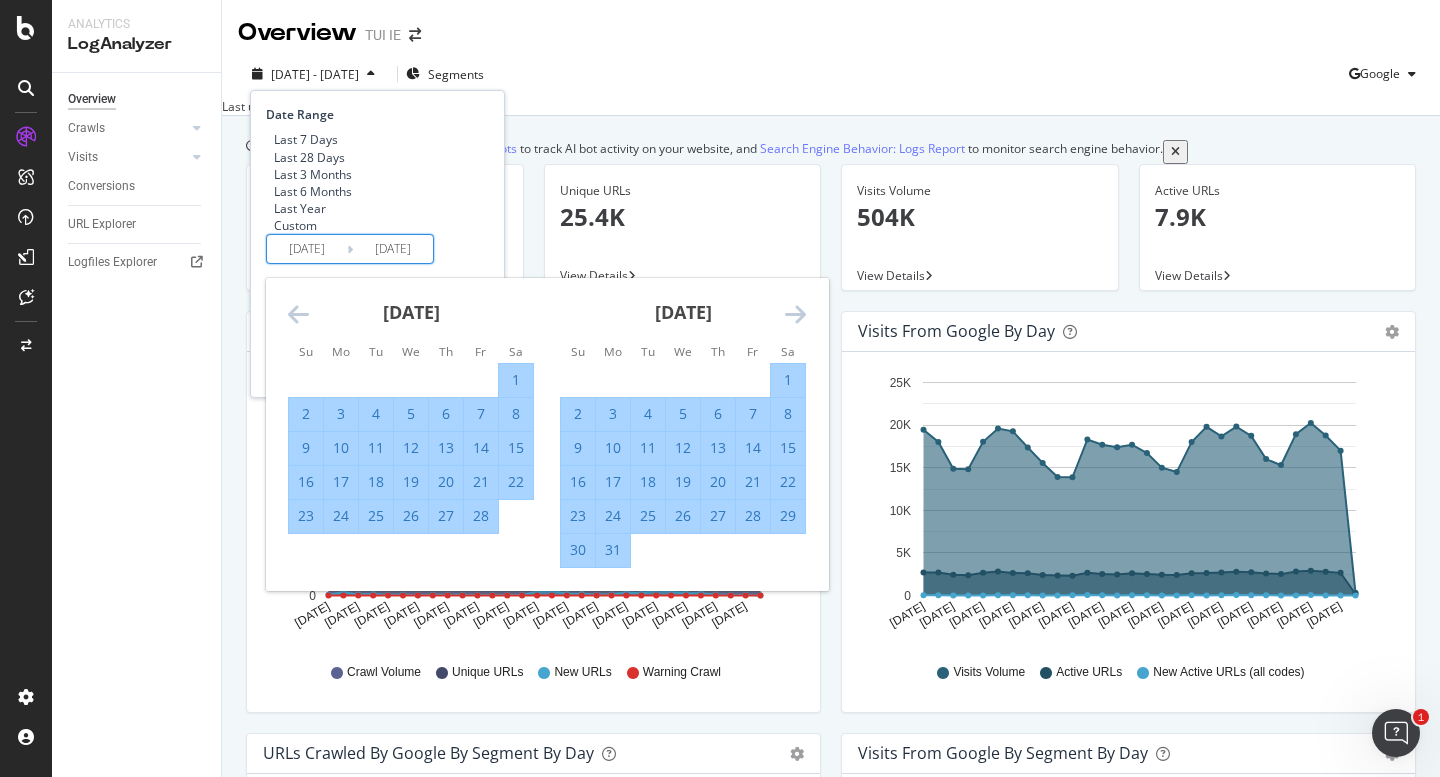 click at bounding box center [795, 314] 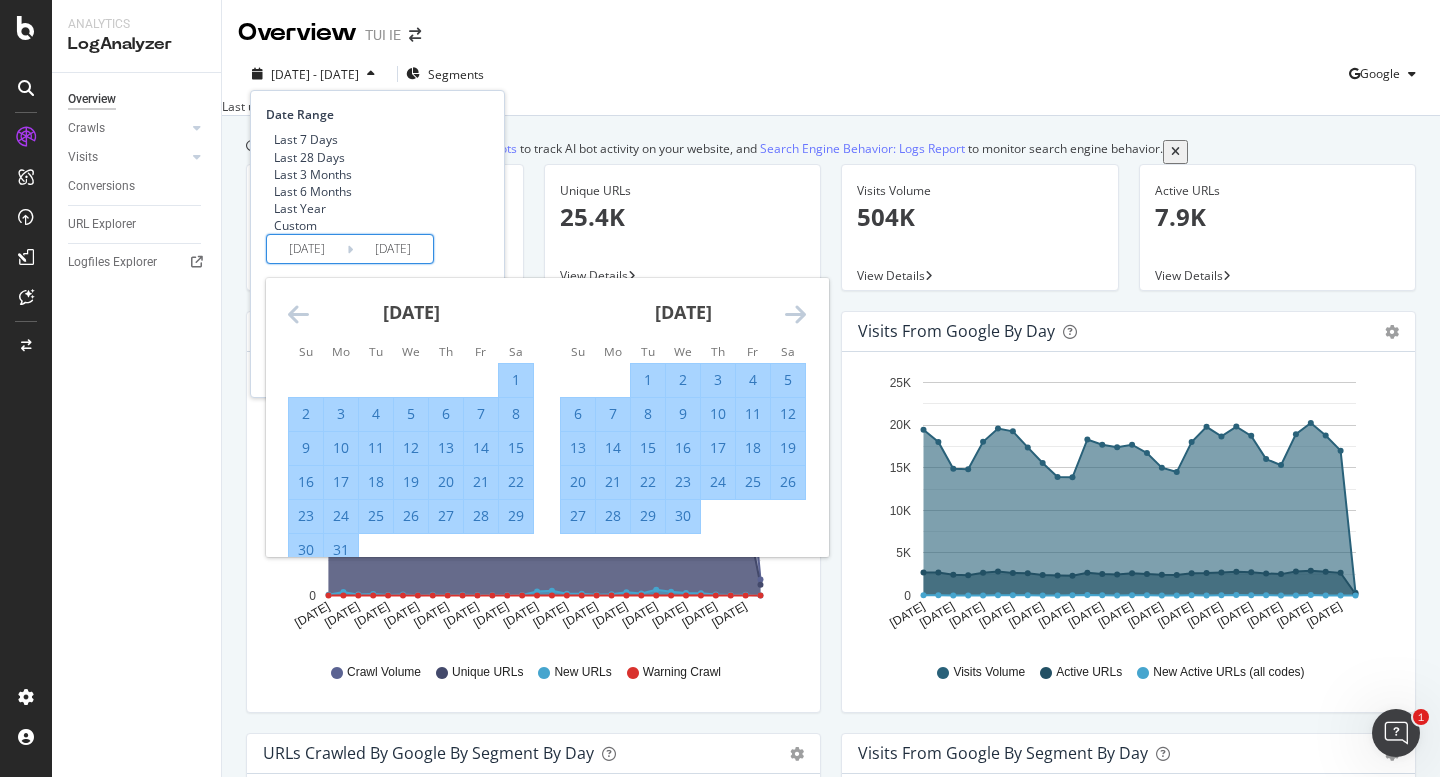 click at bounding box center [795, 314] 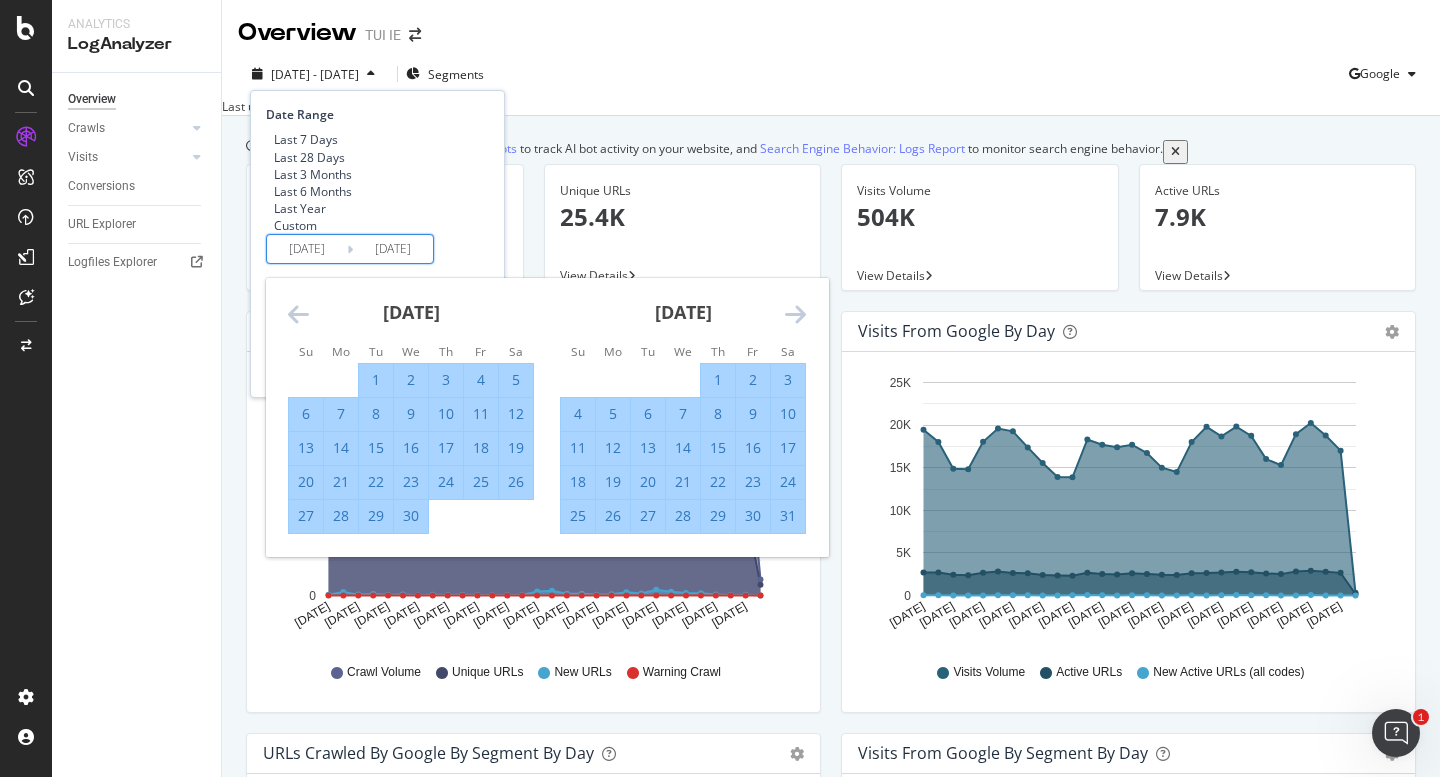 click at bounding box center (795, 314) 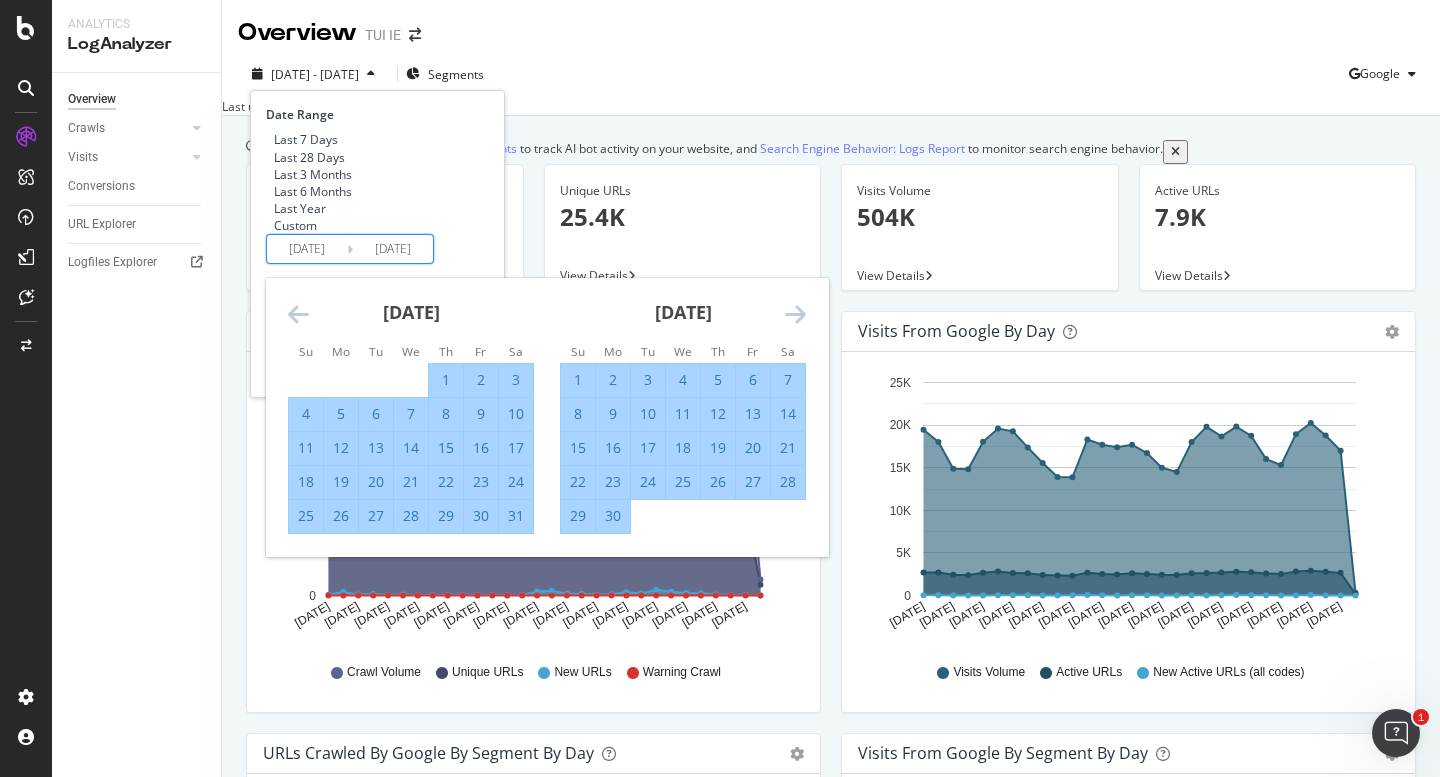 click on "30" at bounding box center [613, 516] 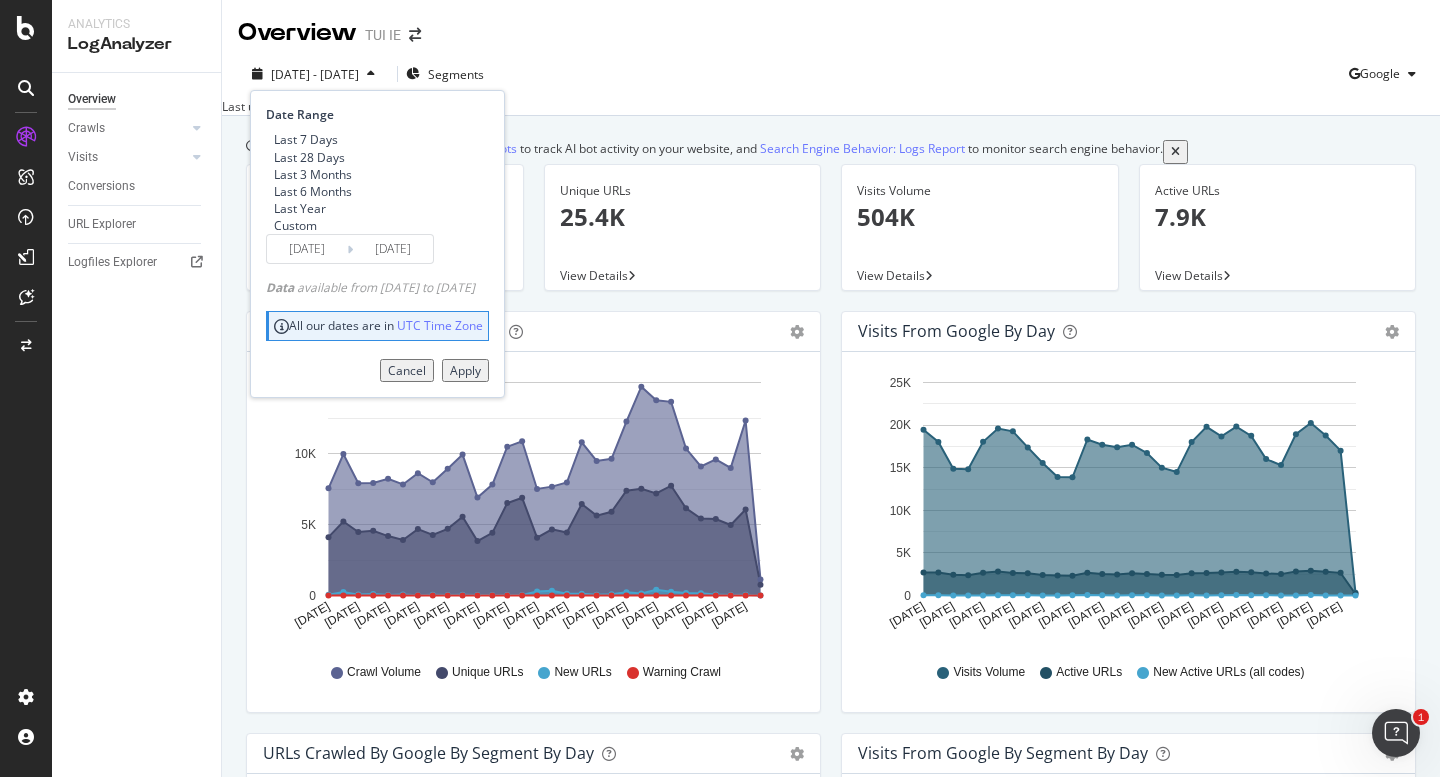 click on "Apply" at bounding box center [465, 370] 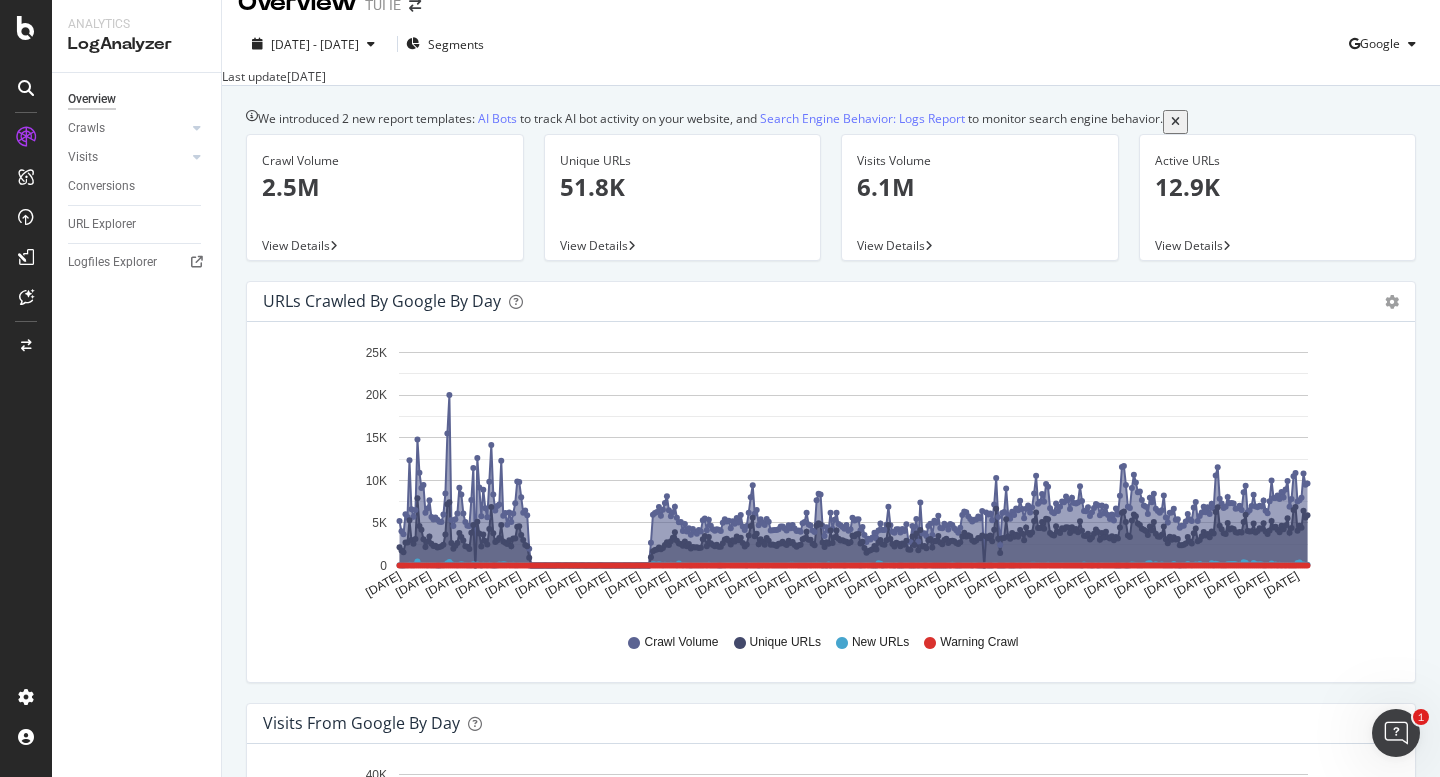 scroll, scrollTop: 0, scrollLeft: 0, axis: both 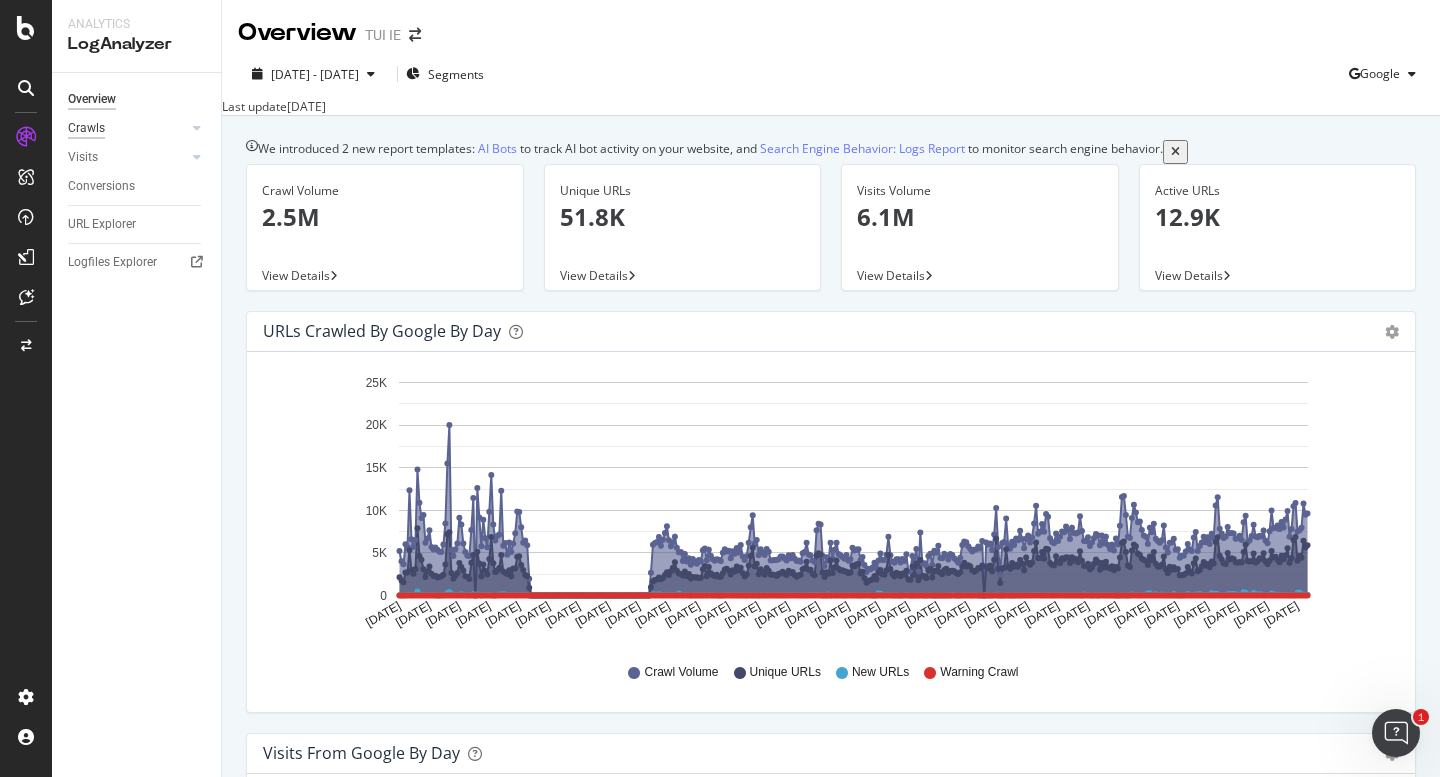 click on "Crawls" at bounding box center (86, 128) 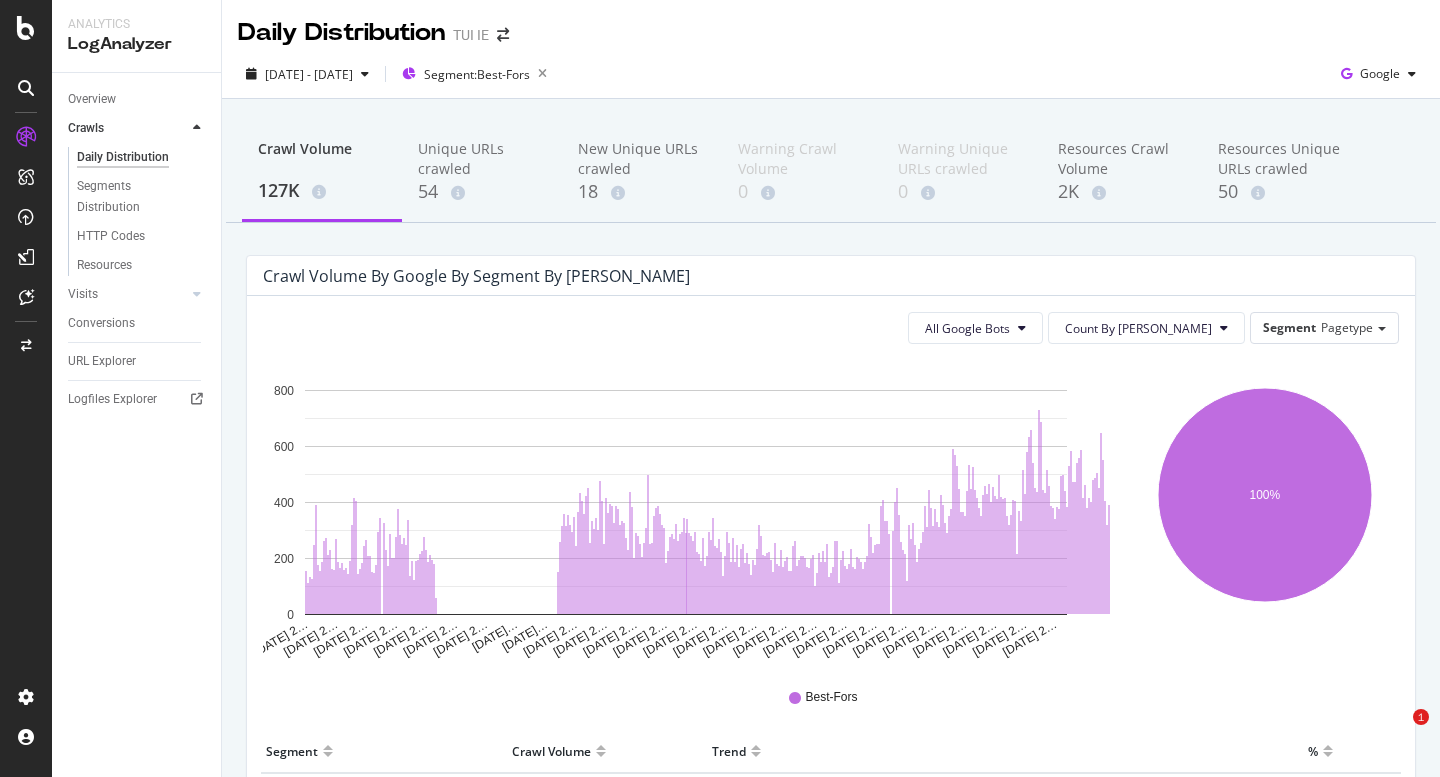 scroll, scrollTop: 0, scrollLeft: 0, axis: both 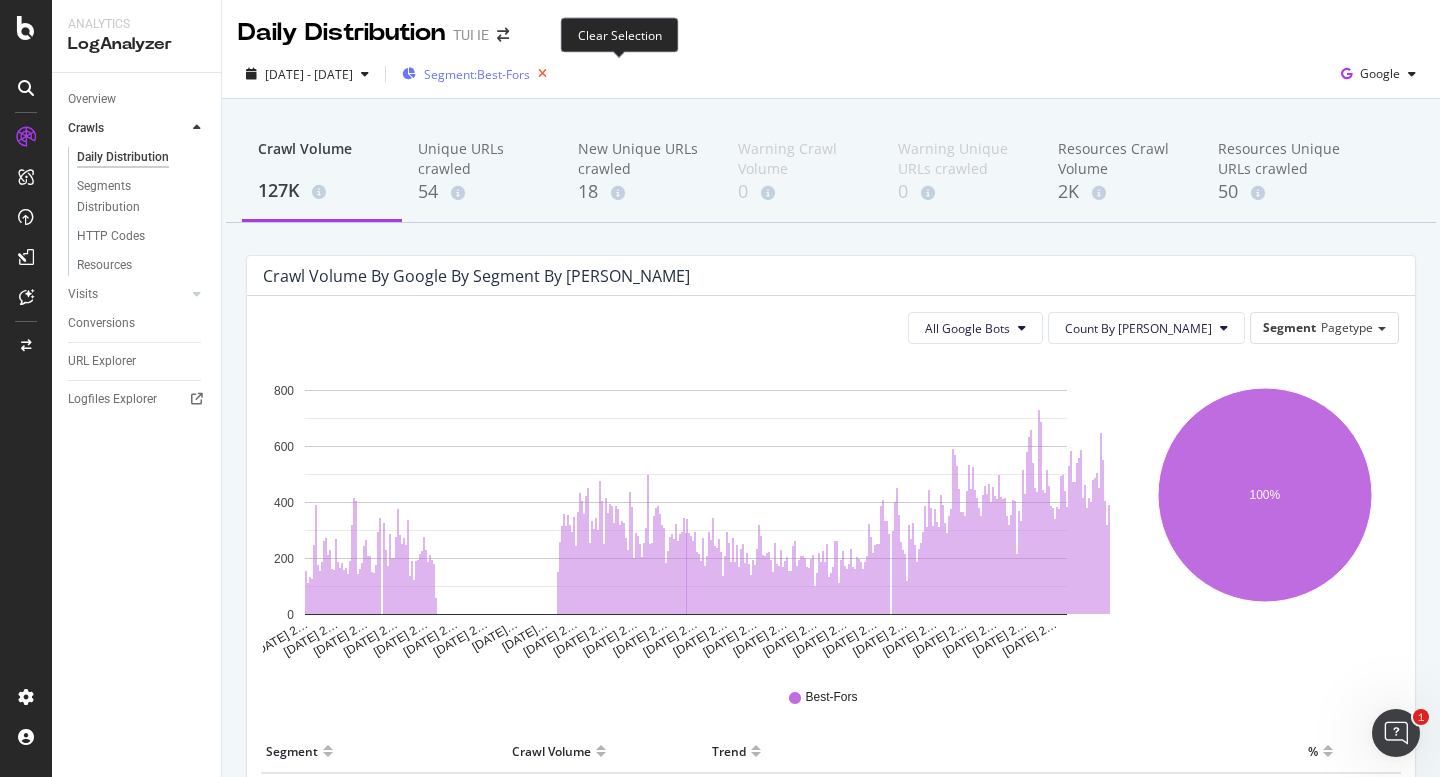 click at bounding box center [542, 74] 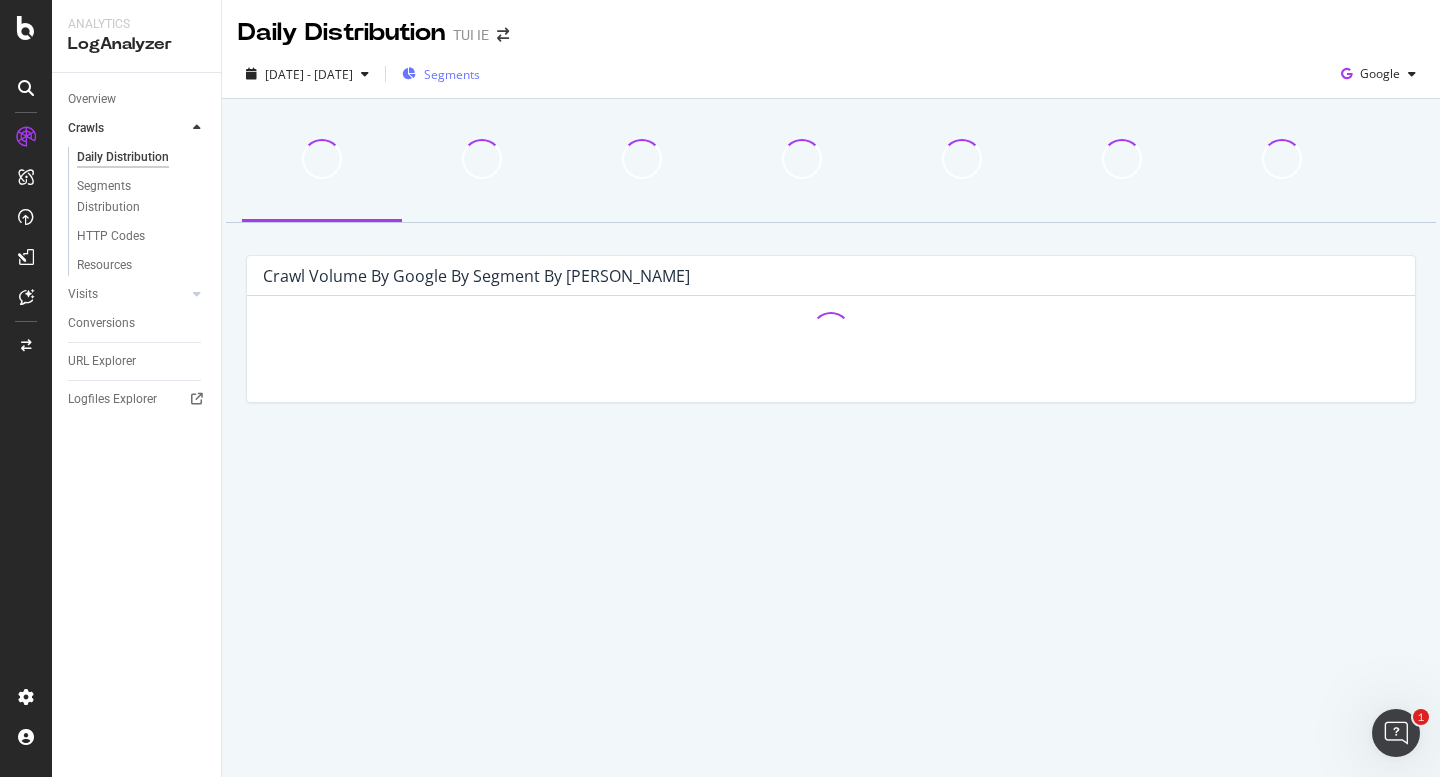 click on "Segments" at bounding box center (452, 74) 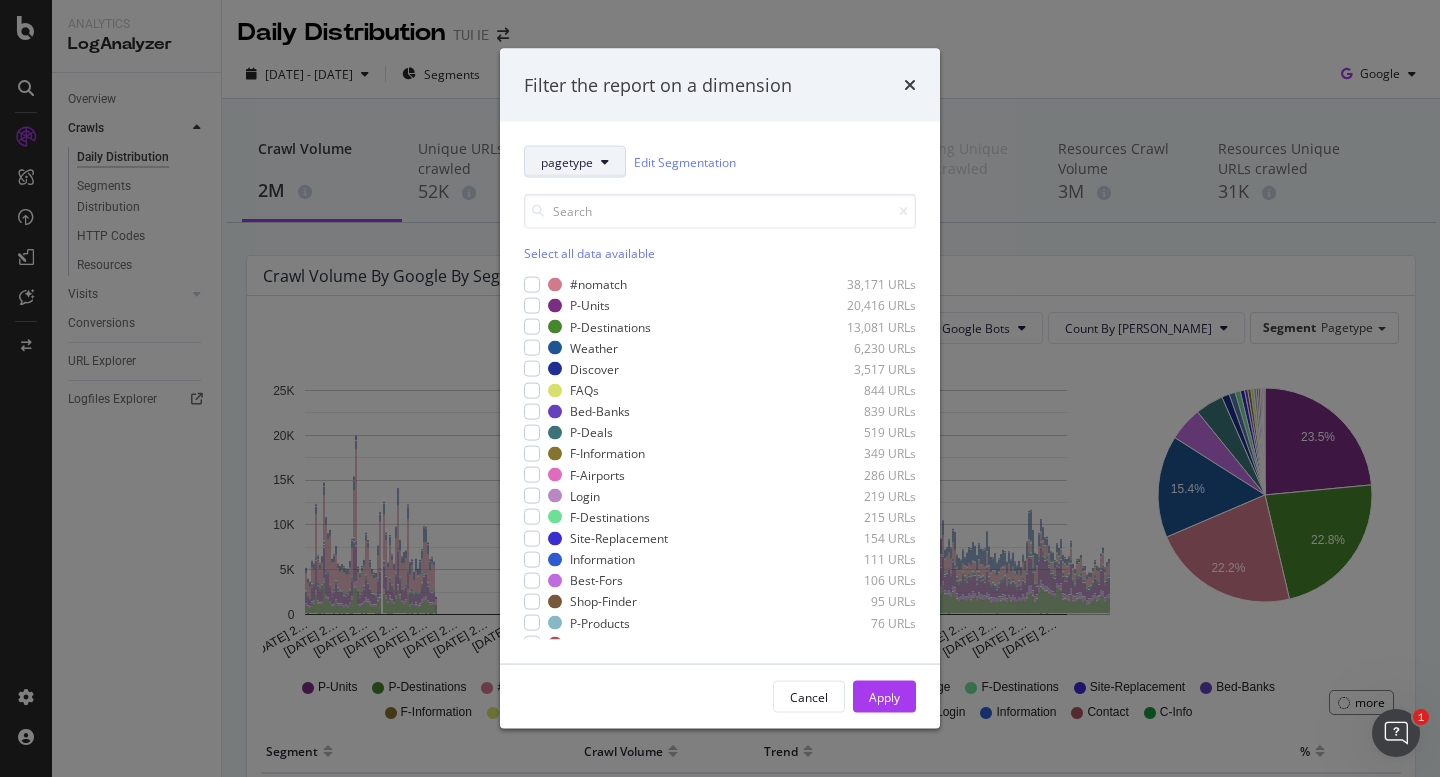 click on "pagetype" at bounding box center (567, 161) 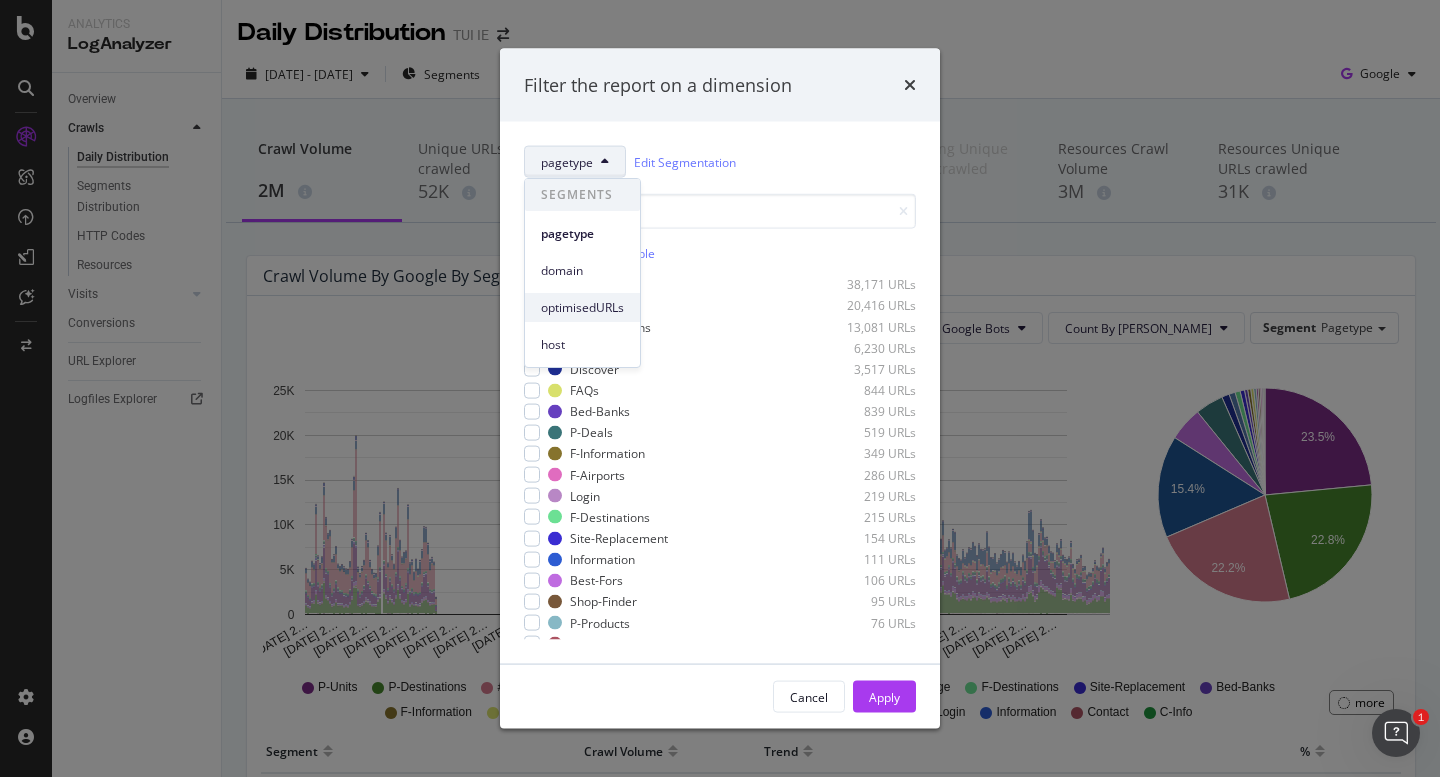 click on "optimisedURLs" at bounding box center [582, 308] 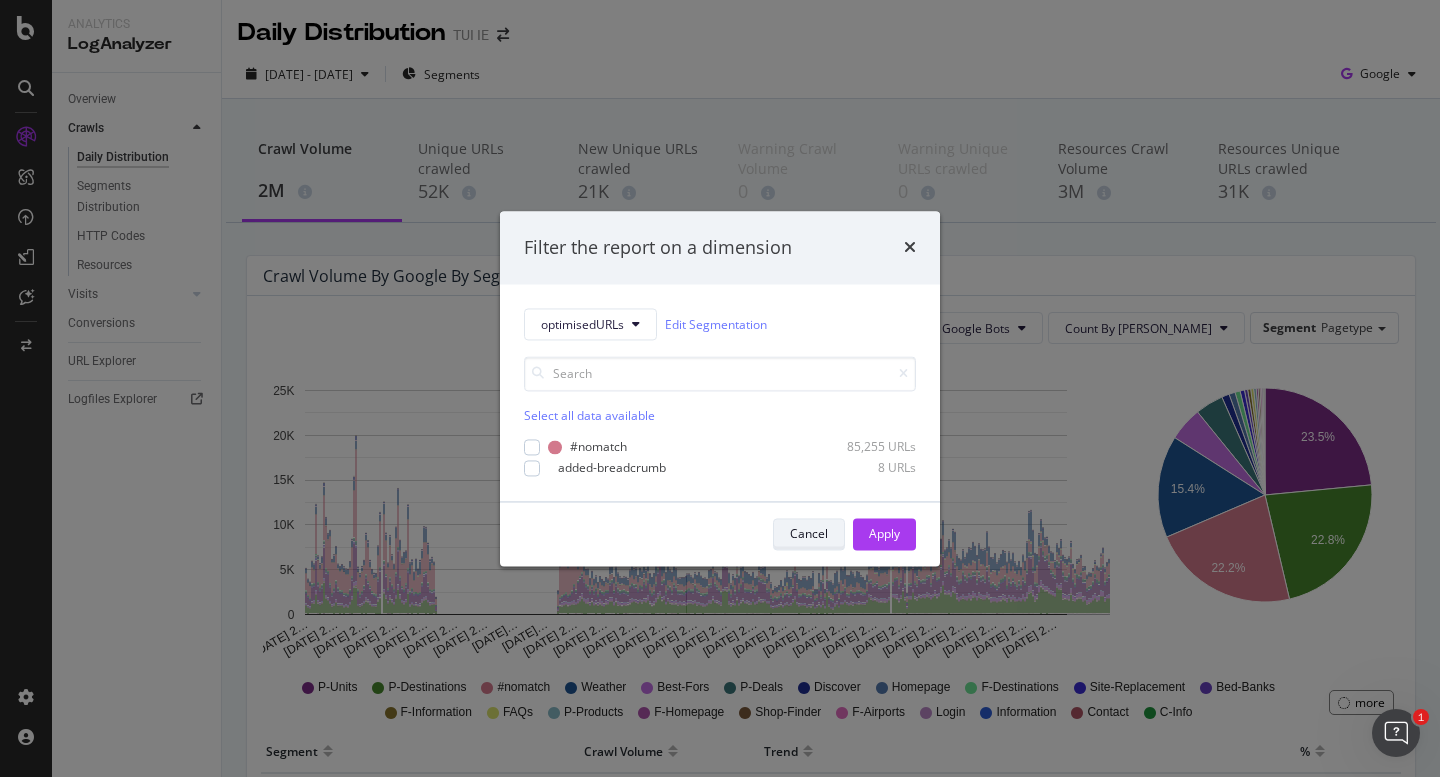click on "Cancel" at bounding box center (809, 533) 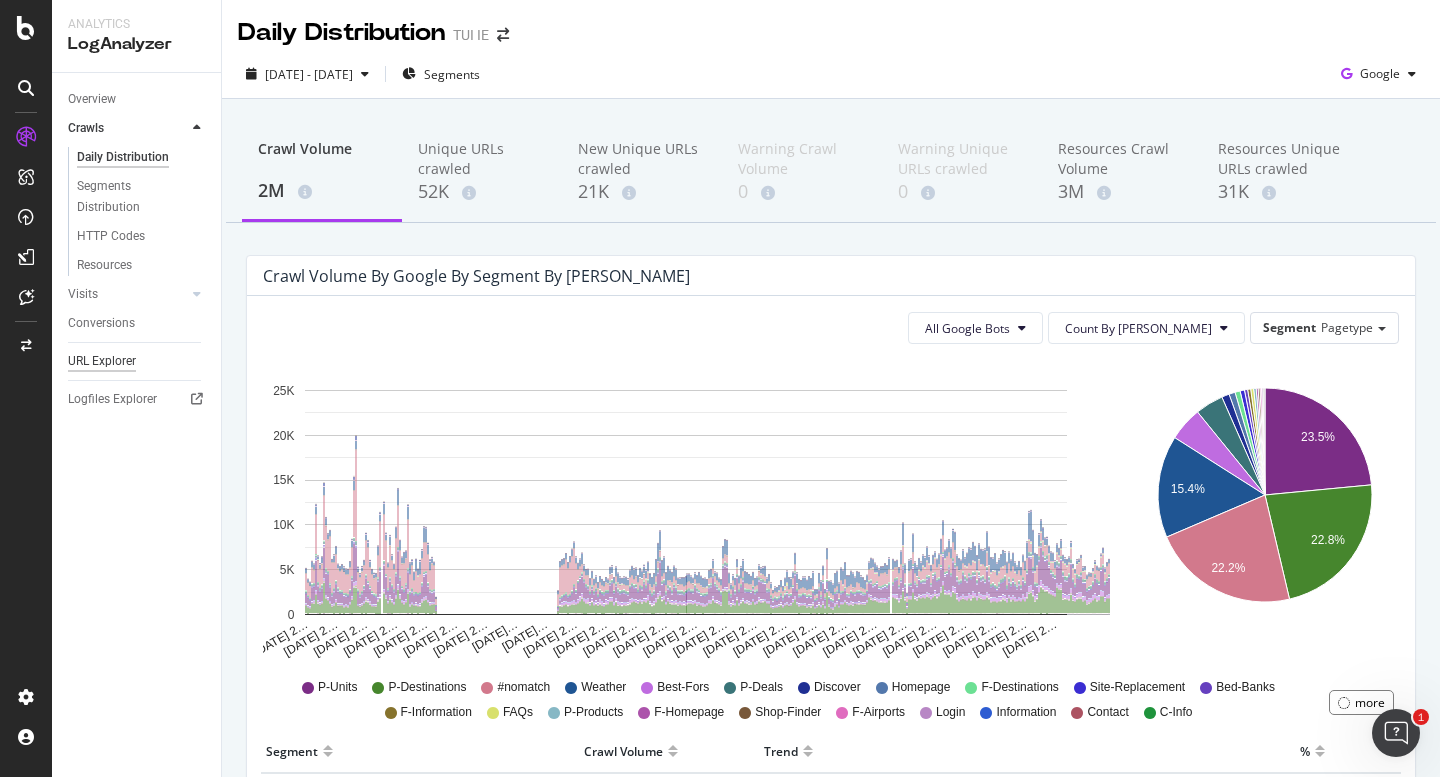 click on "URL Explorer" at bounding box center [102, 361] 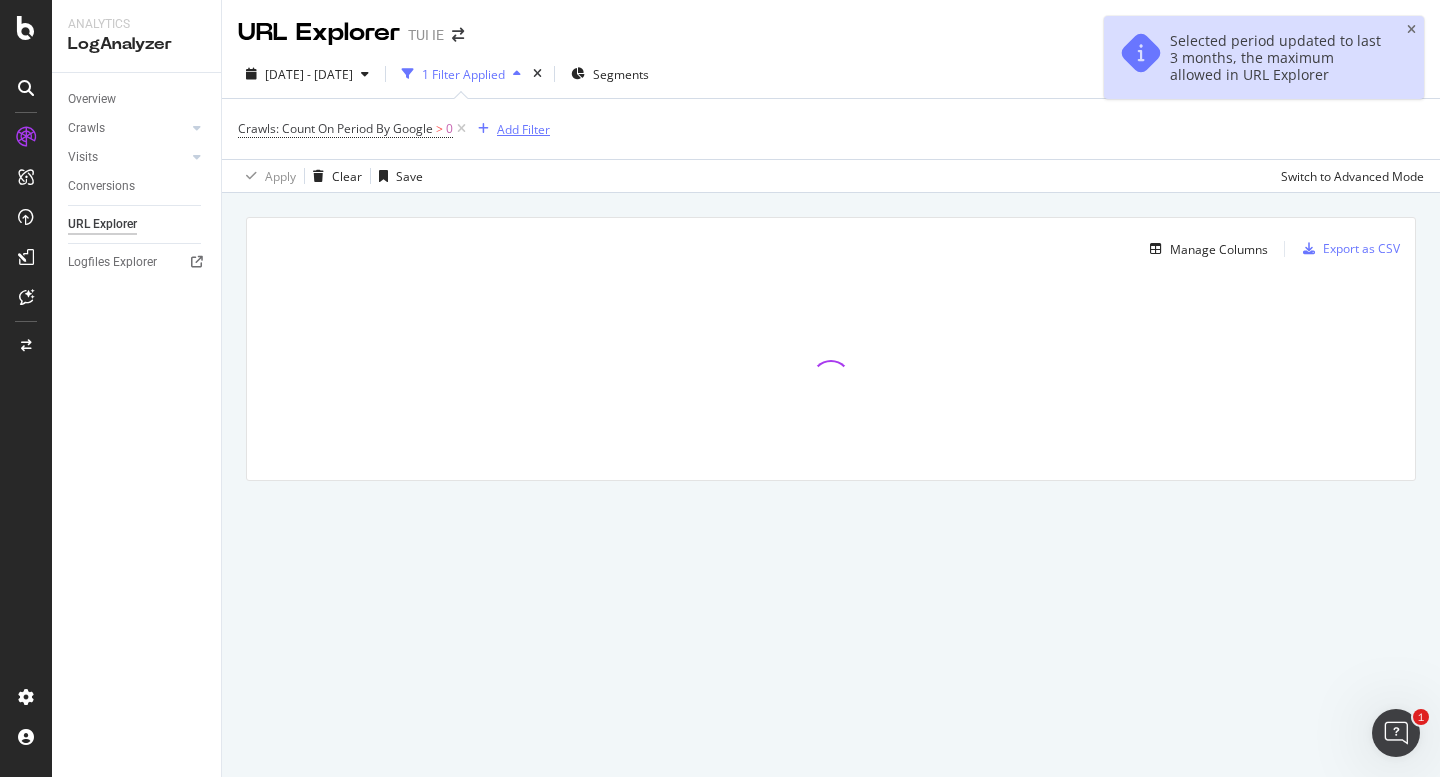 click on "Add Filter" at bounding box center (510, 129) 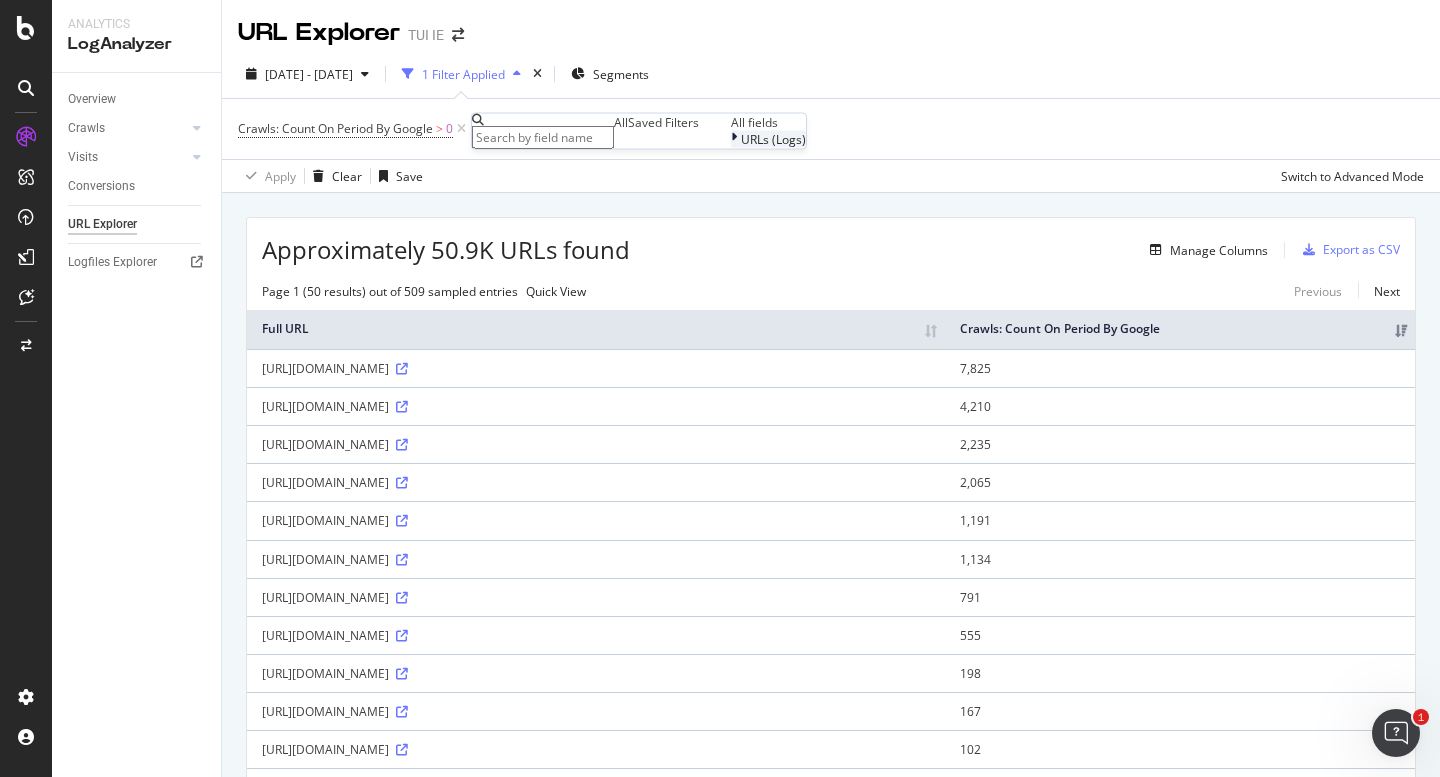click on "URLs (Logs)" at bounding box center (773, 139) 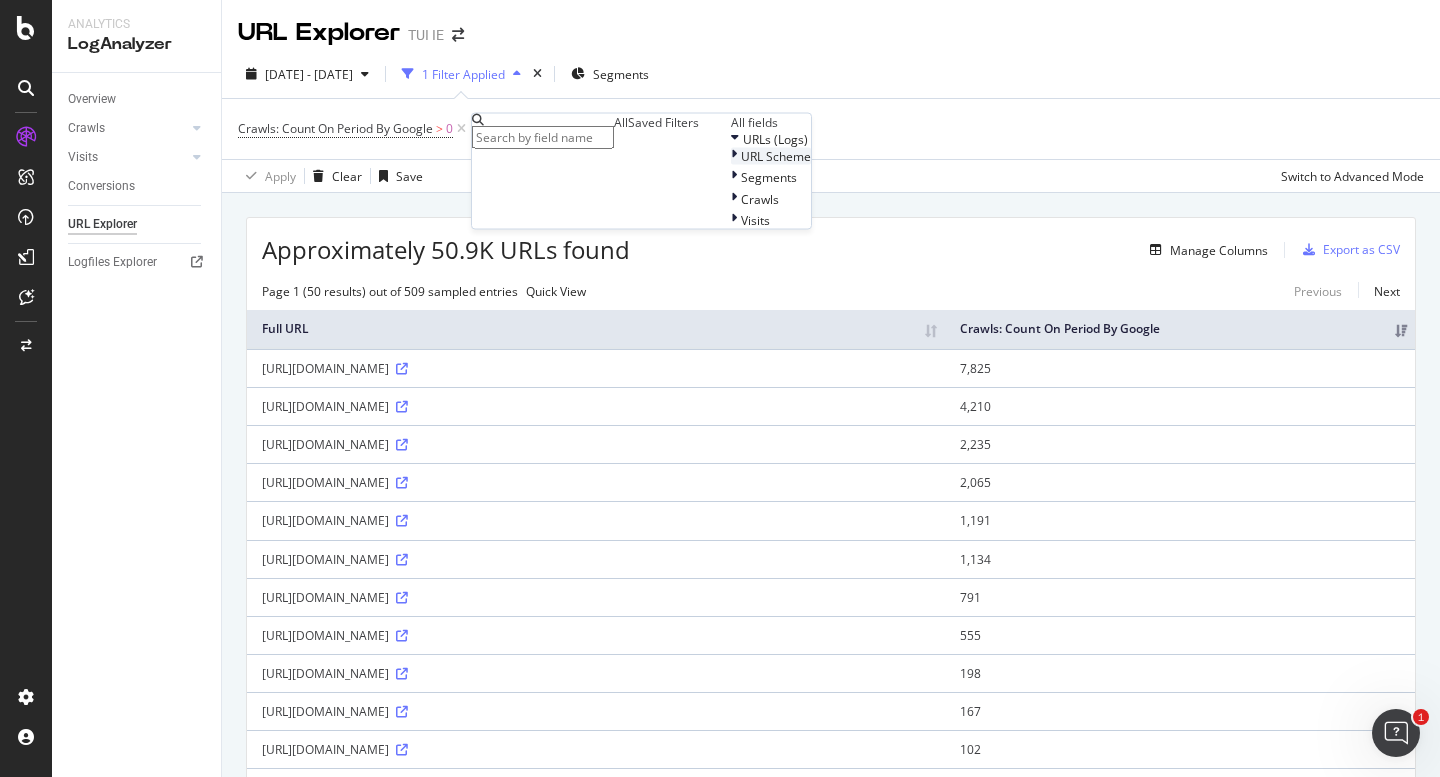 click on "URL Scheme" at bounding box center (776, 156) 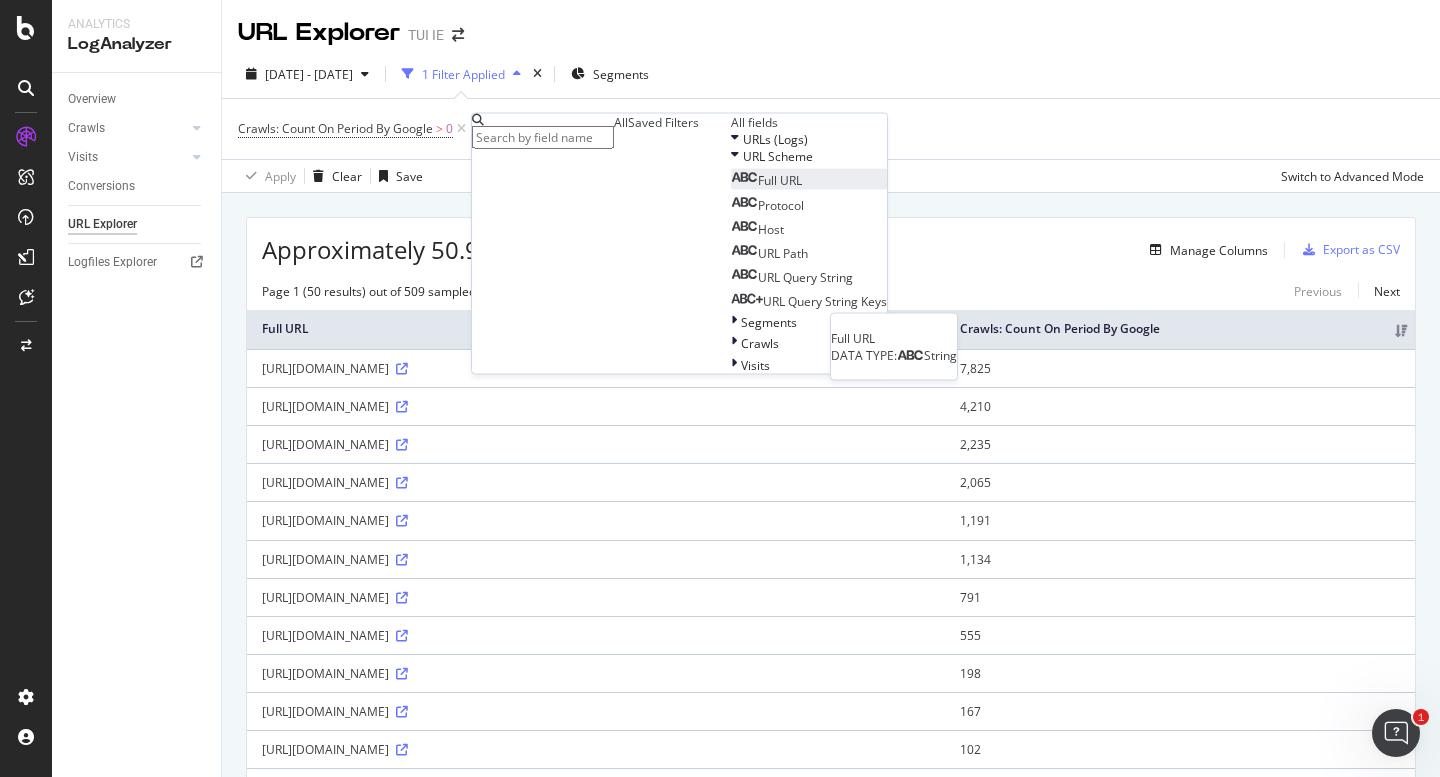 click on "Full URL" at bounding box center (780, 180) 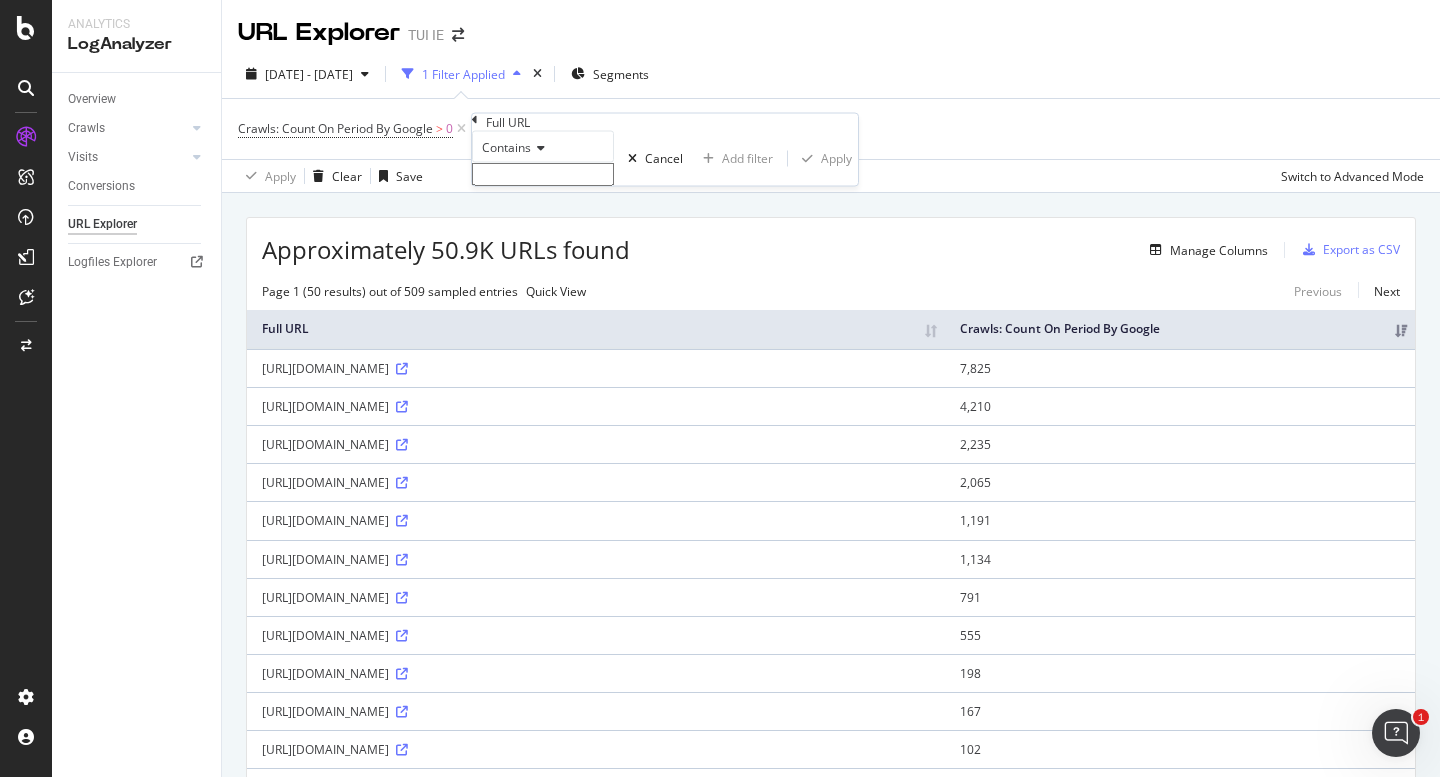 click on "Contains" at bounding box center [506, 147] 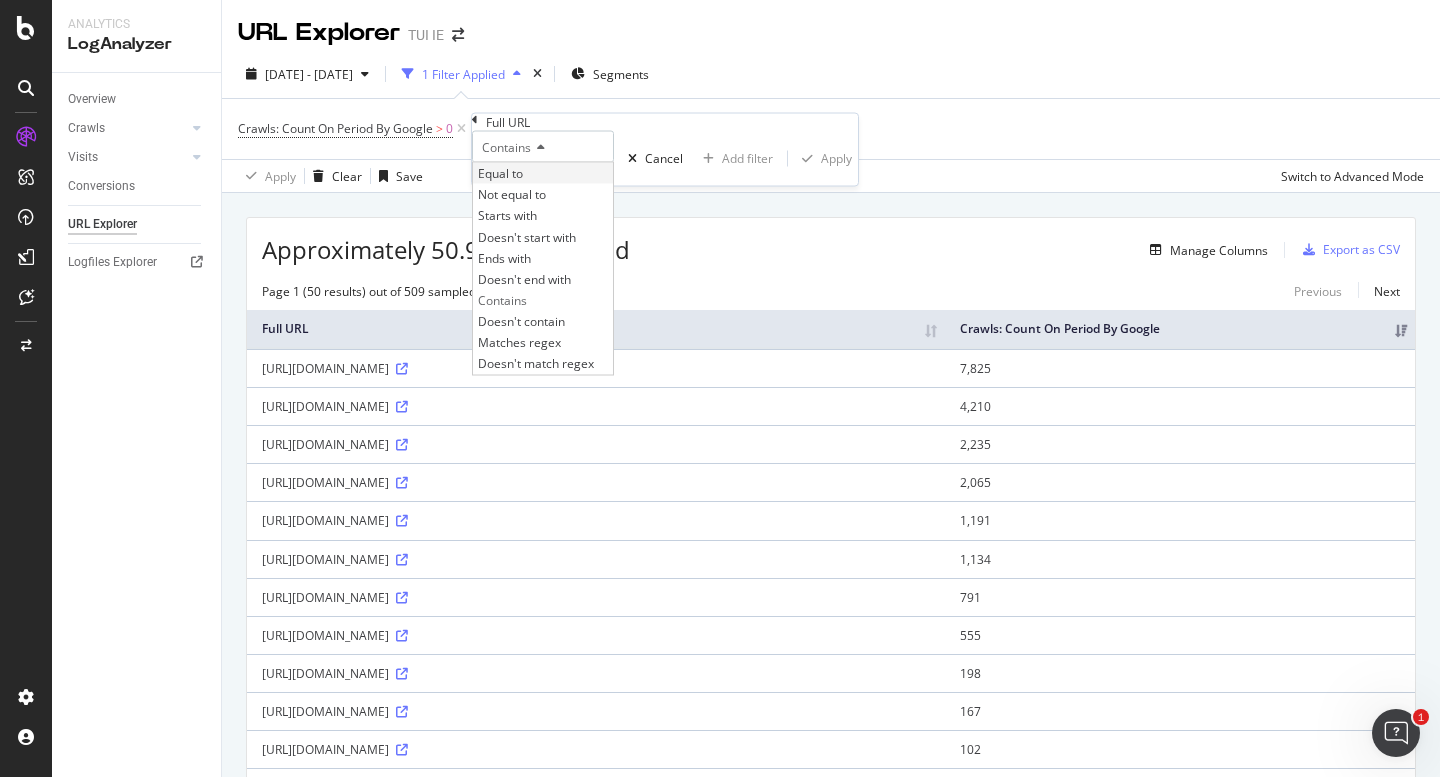 click on "Equal to" at bounding box center (500, 173) 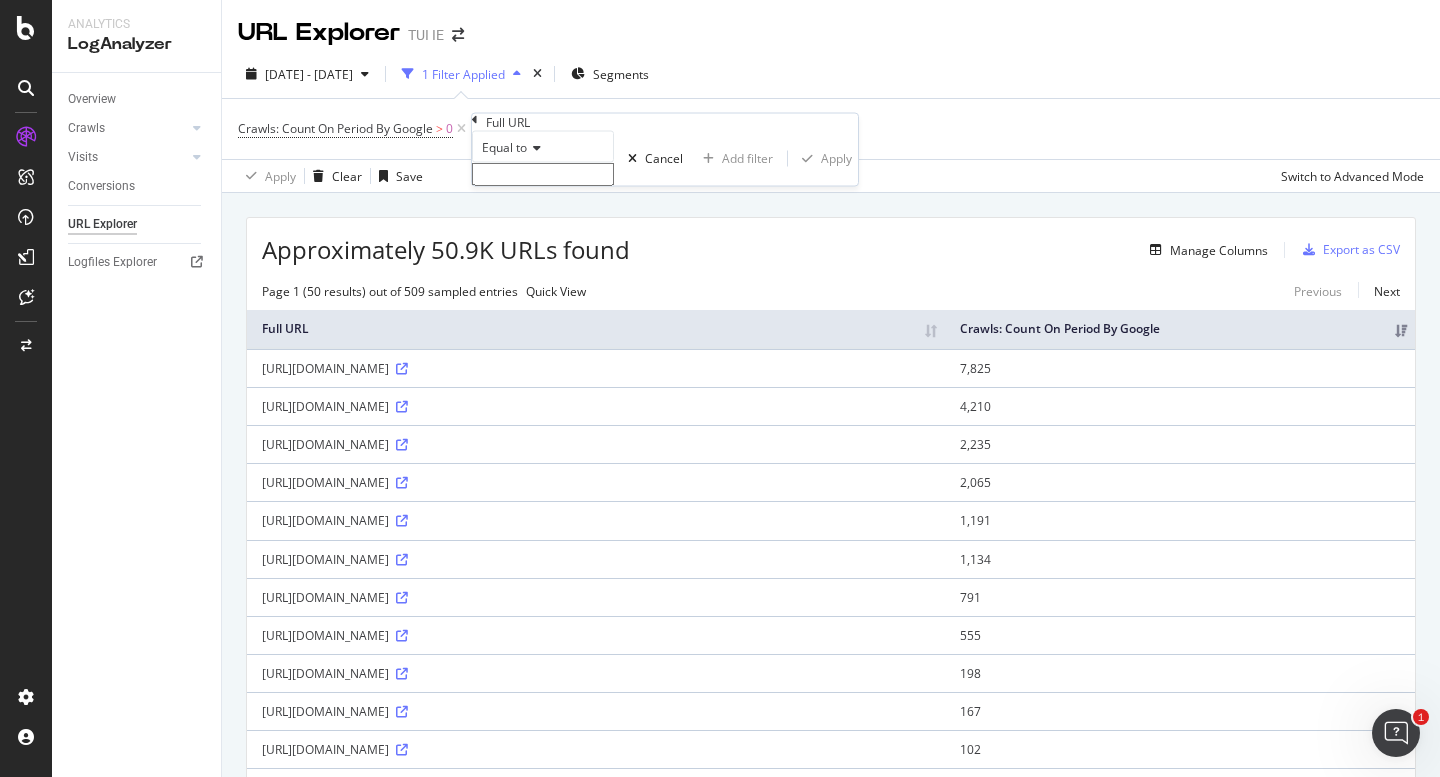click at bounding box center (543, 174) 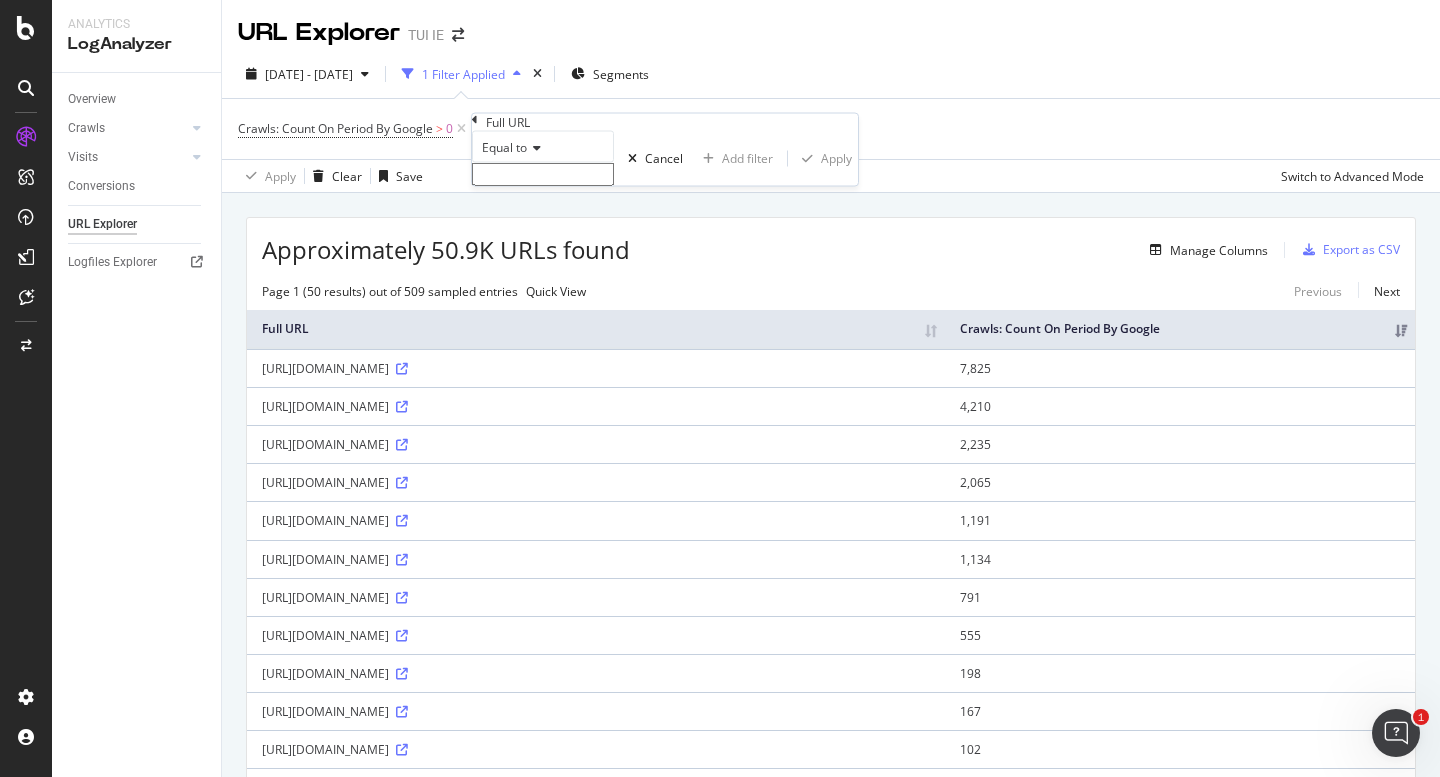 paste on "[URL][DOMAIN_NAME]" 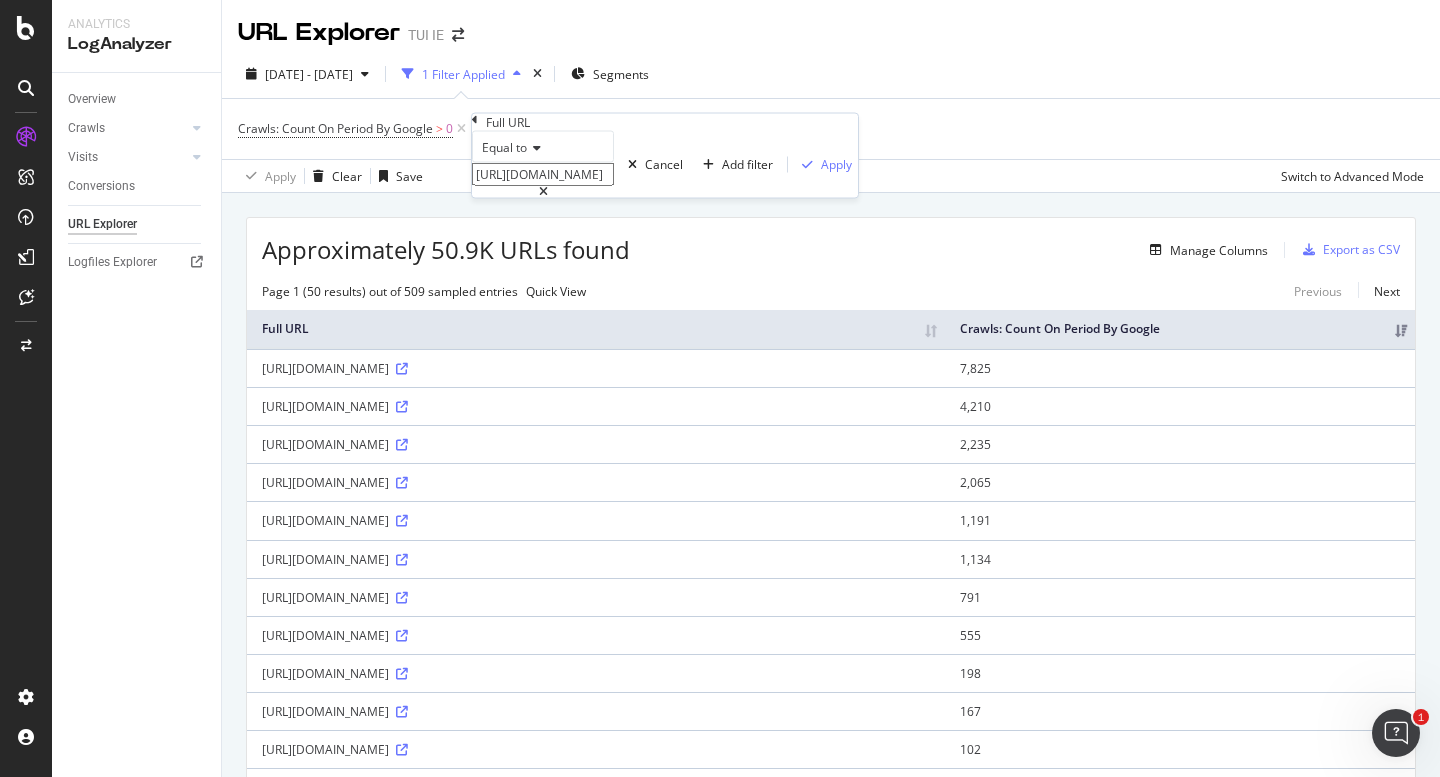 scroll, scrollTop: 0, scrollLeft: 132, axis: horizontal 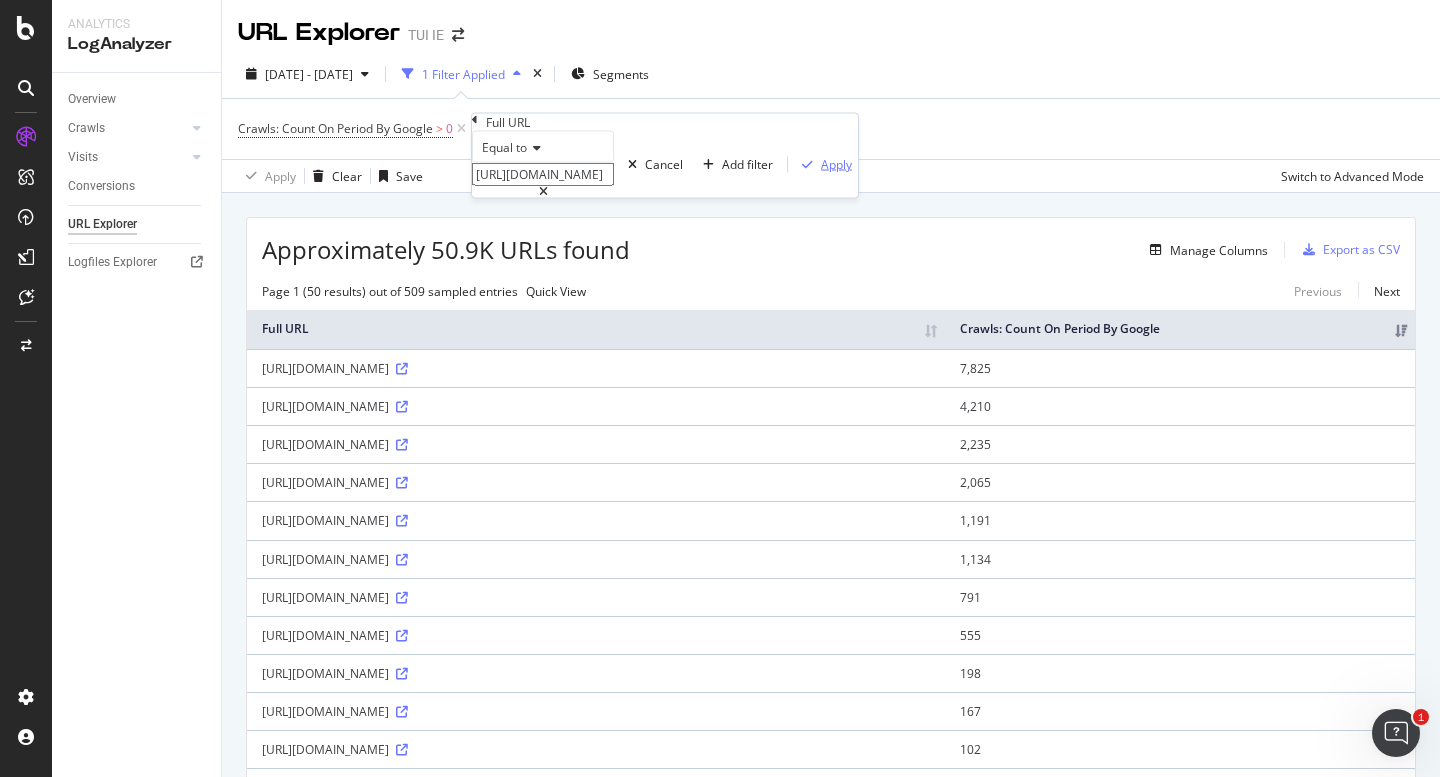 click on "Apply" at bounding box center [836, 164] 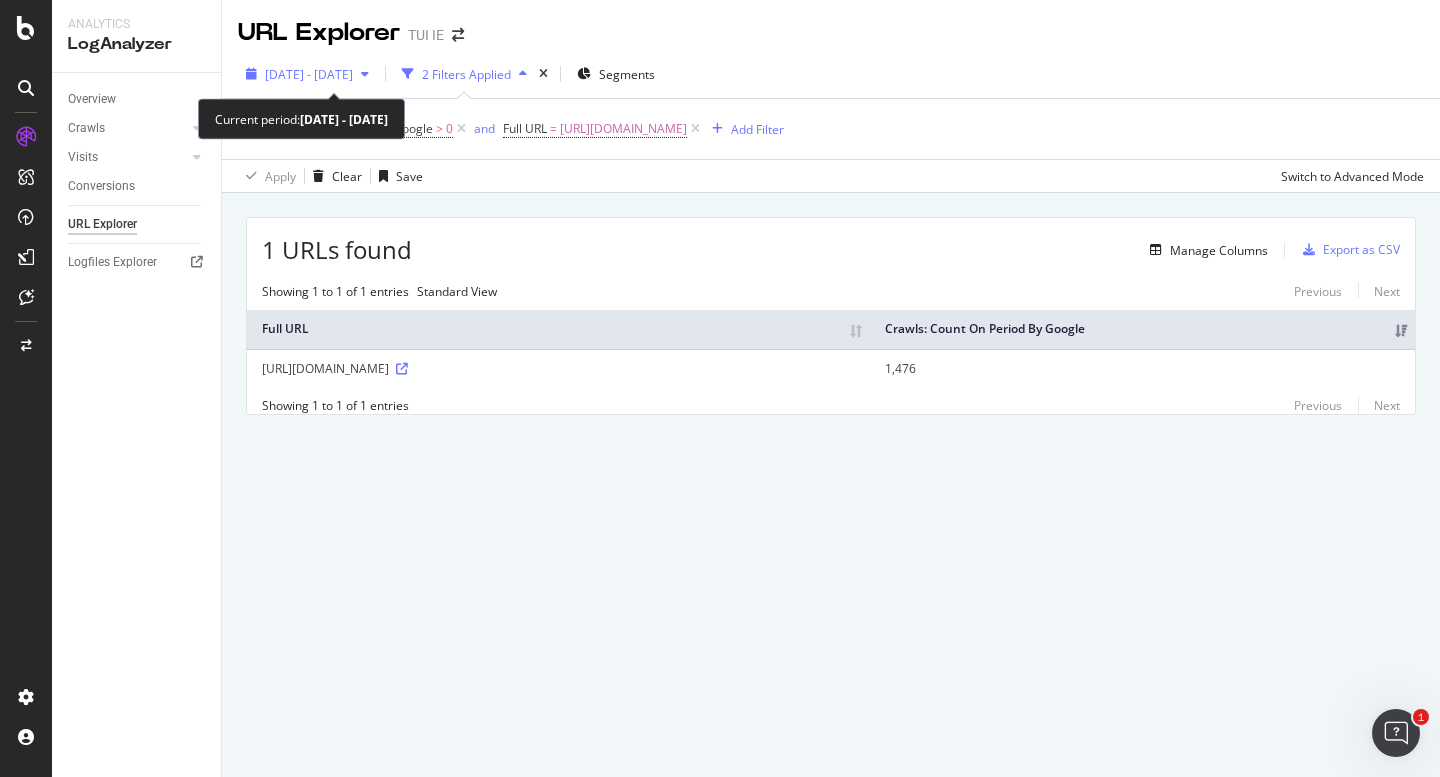 click on "[DATE] - [DATE]" at bounding box center [309, 74] 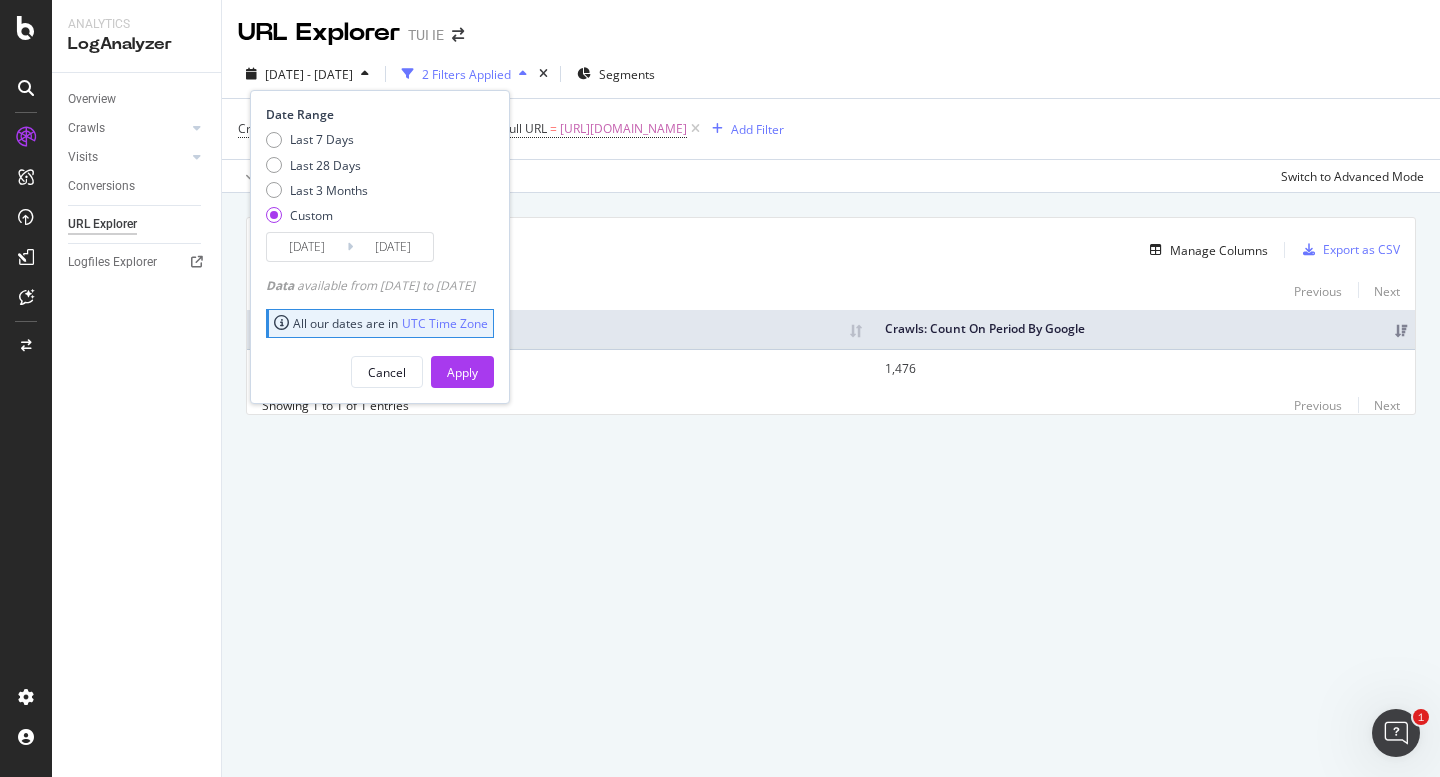 click on "[DATE]" at bounding box center (307, 247) 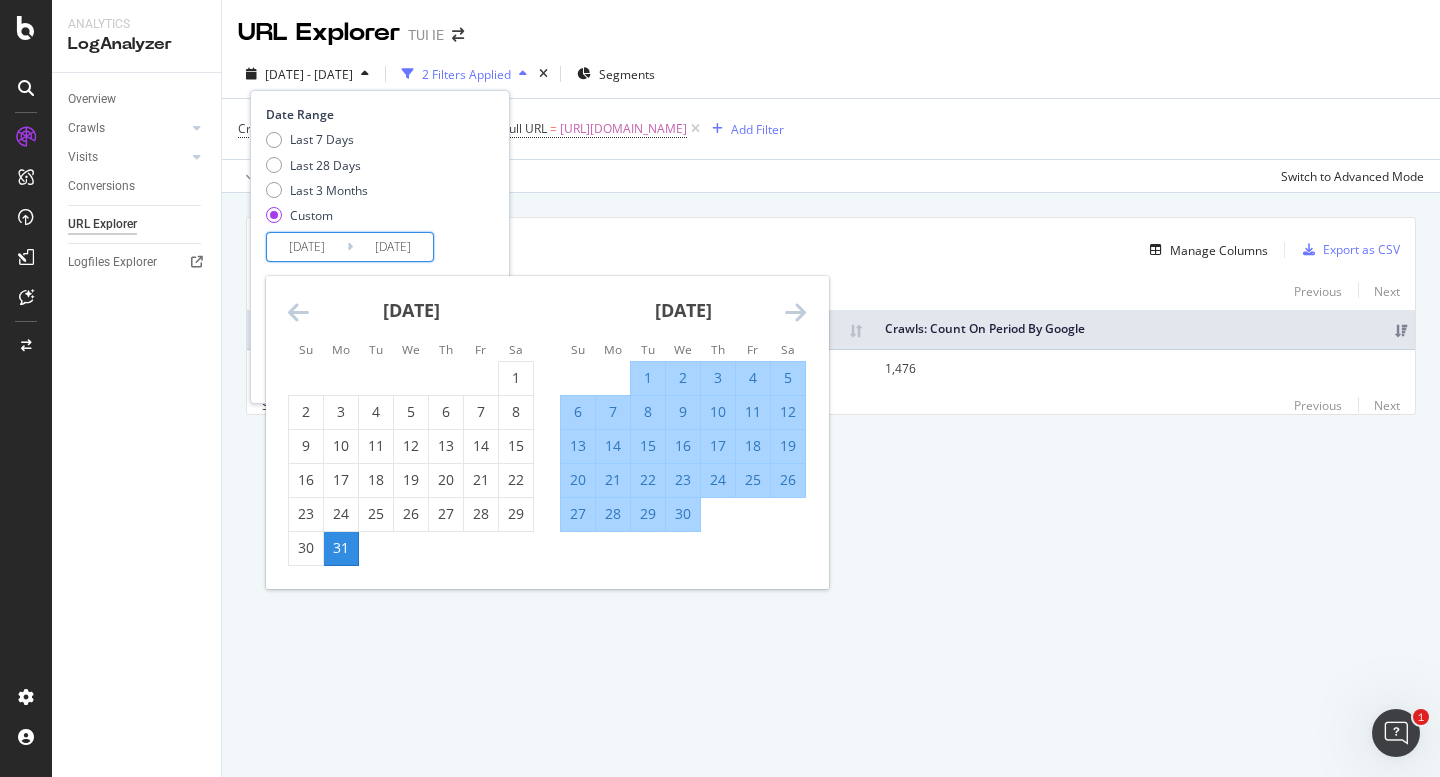 click at bounding box center [298, 312] 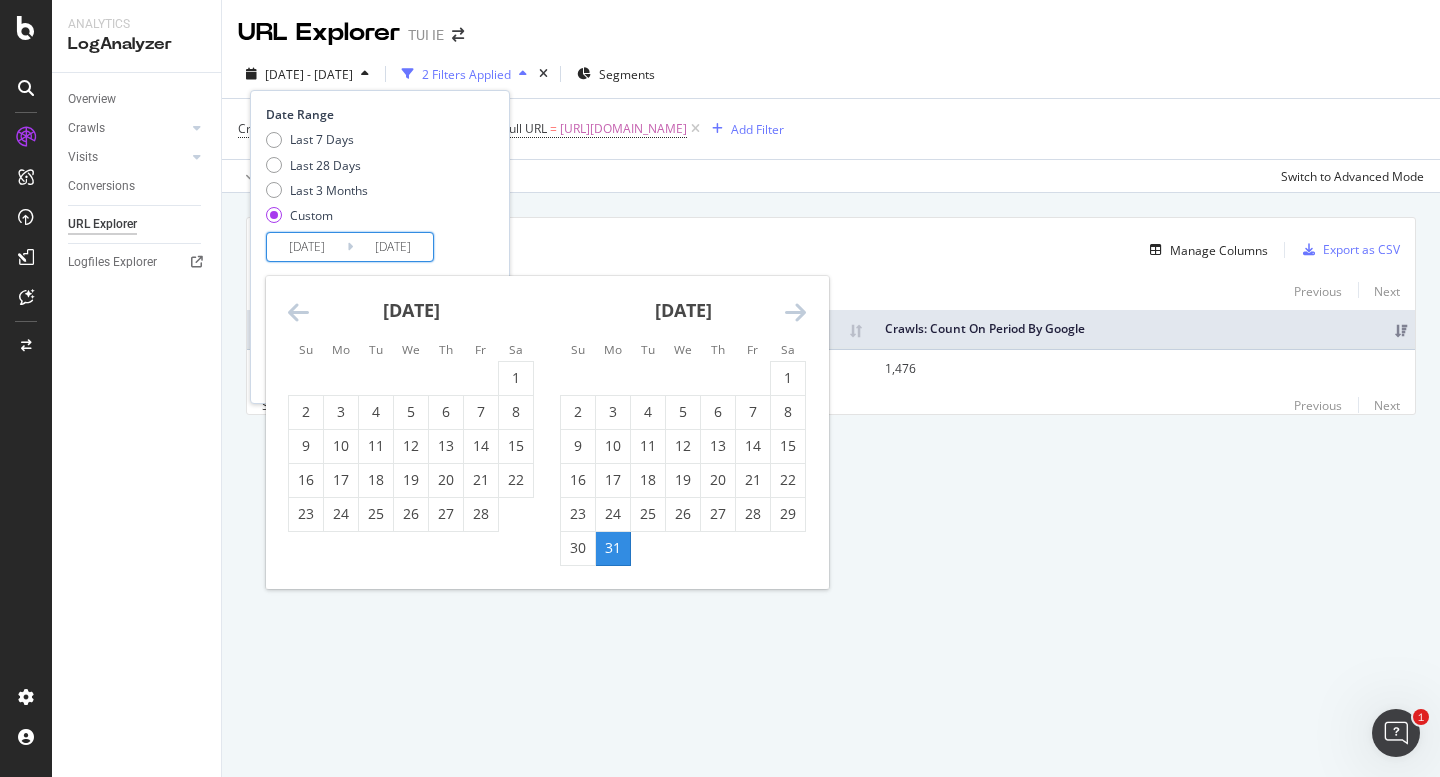 click at bounding box center [298, 312] 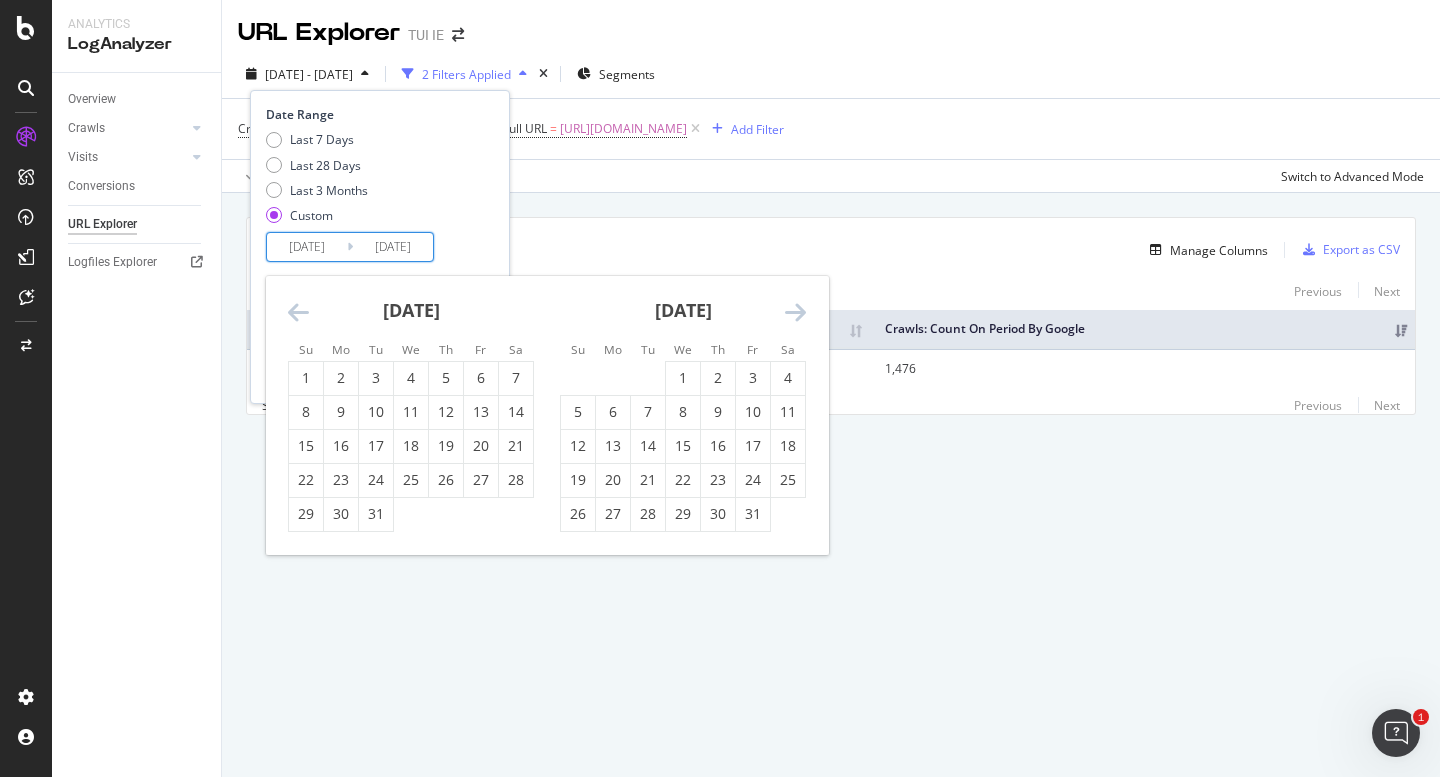 click at bounding box center (298, 312) 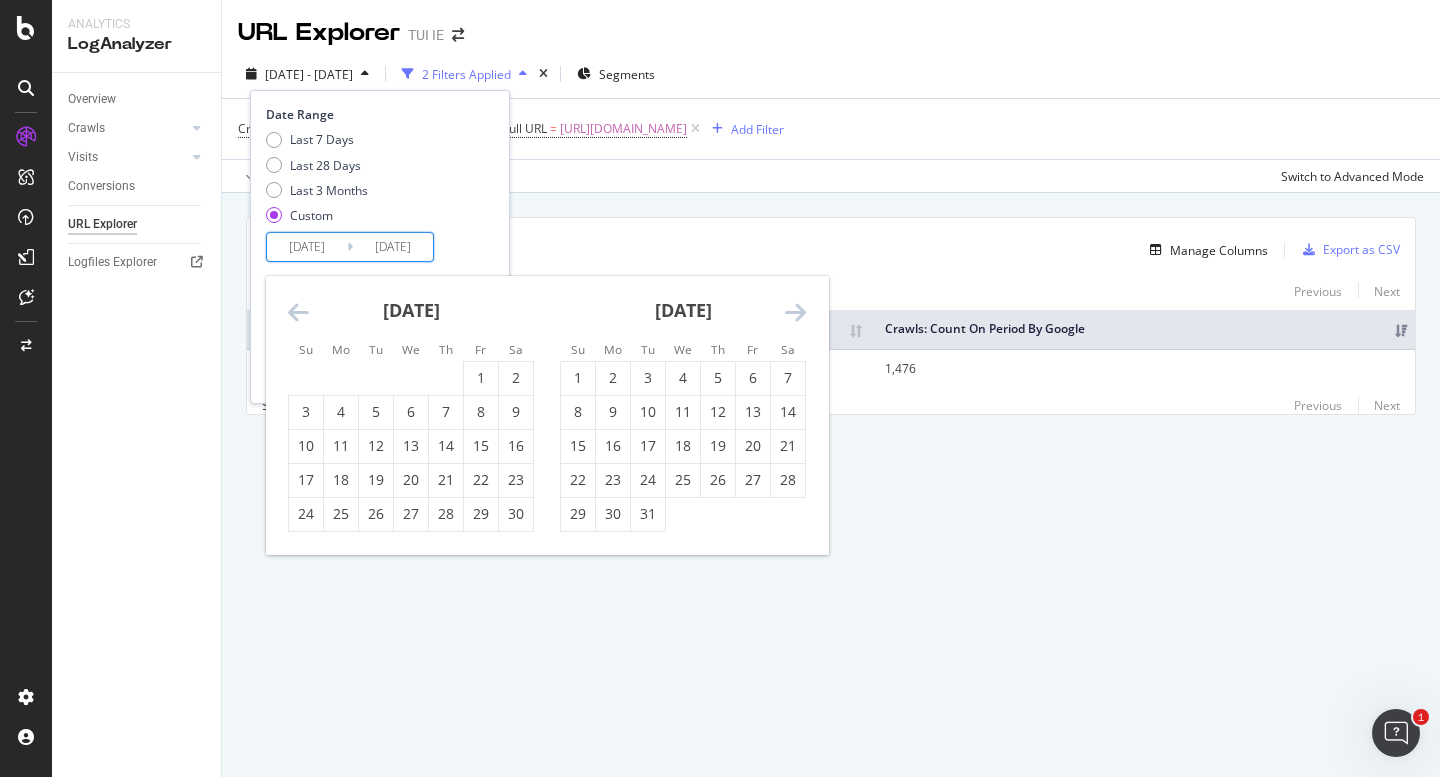 click at bounding box center [298, 312] 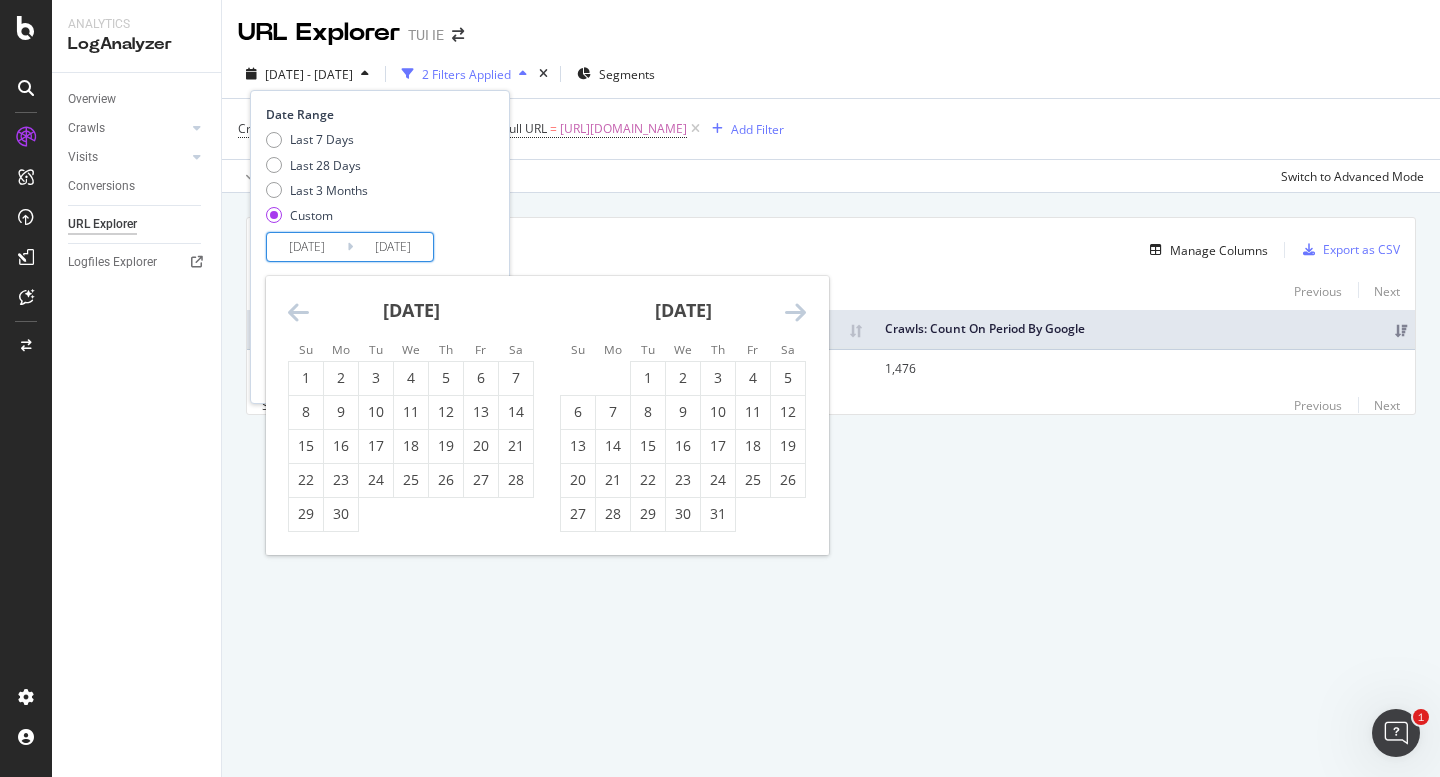 click at bounding box center (298, 312) 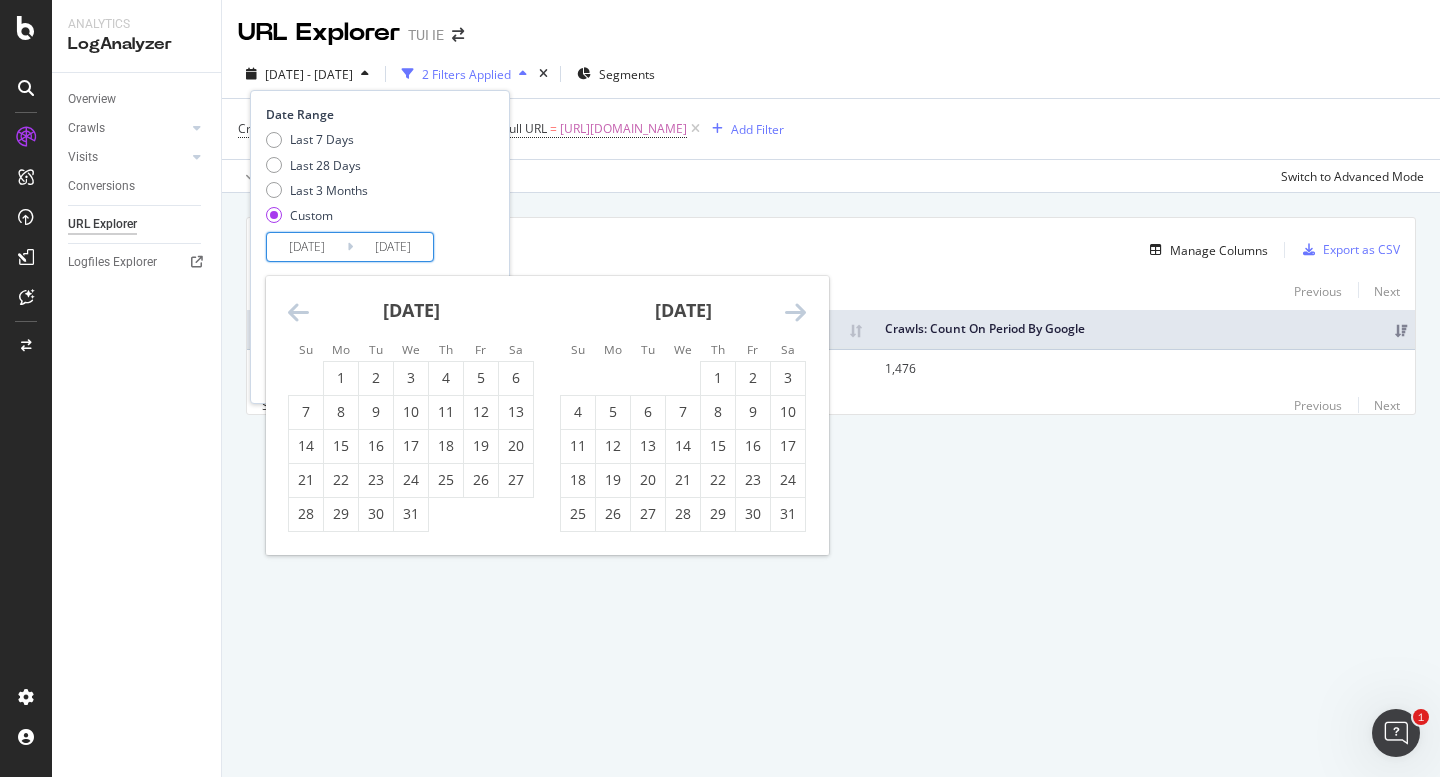 click at bounding box center [298, 312] 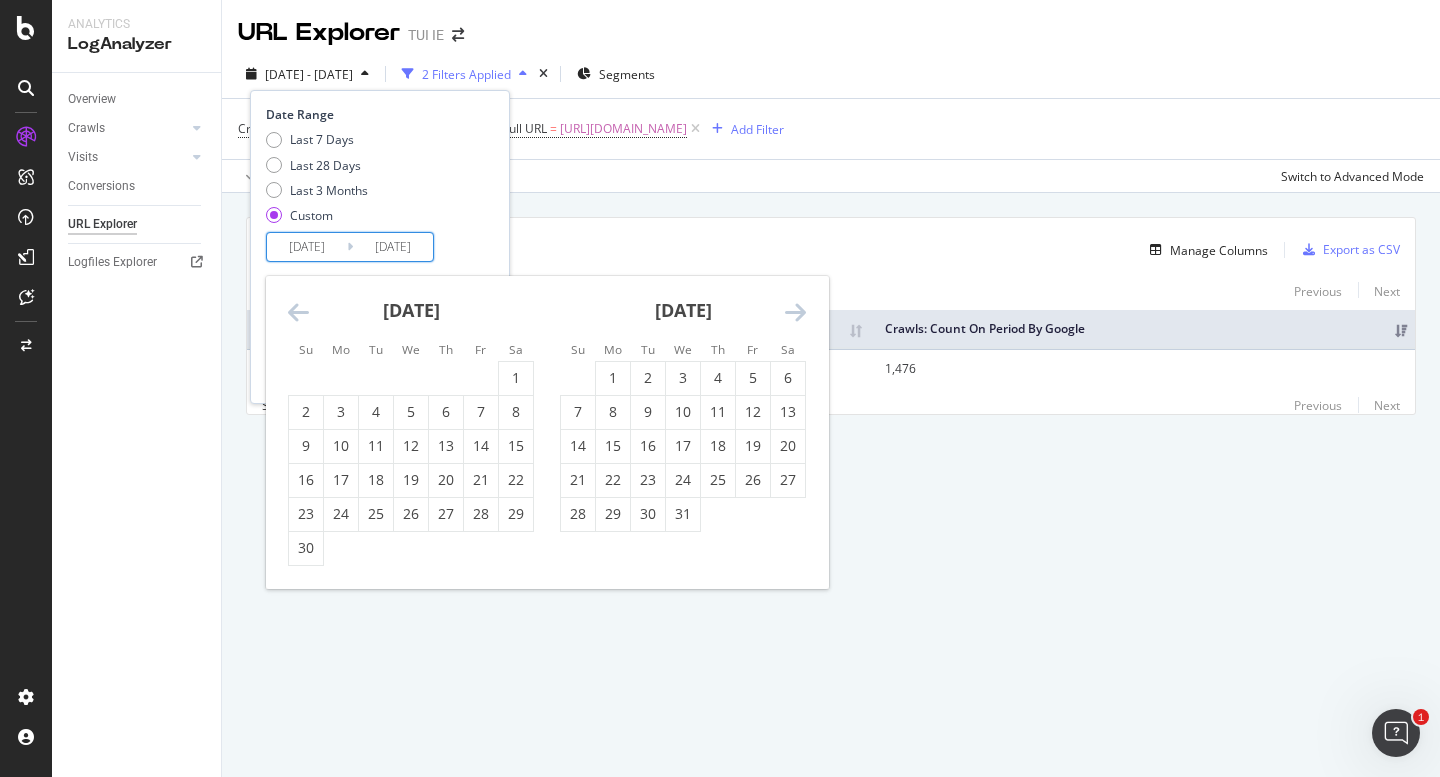 click at bounding box center [298, 312] 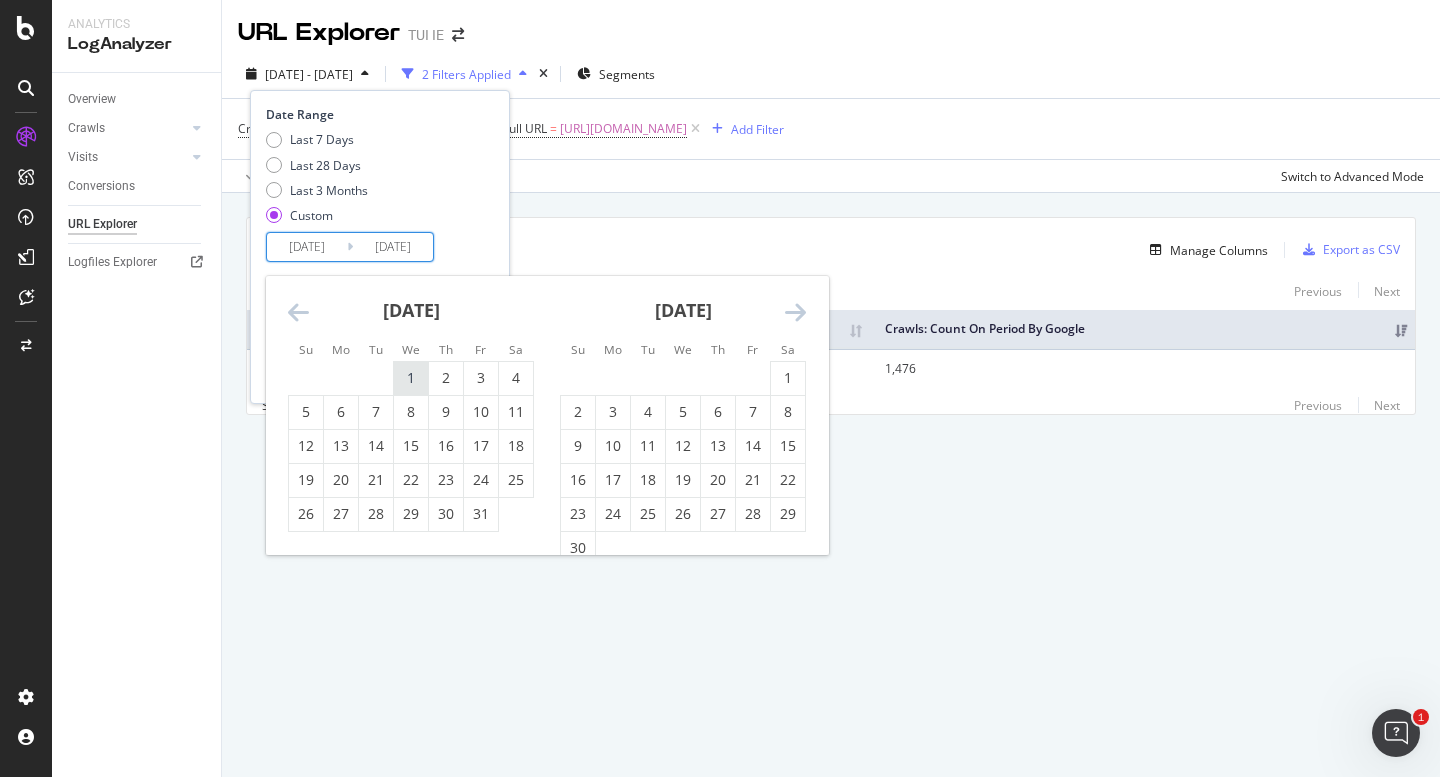 click on "1" at bounding box center (411, 378) 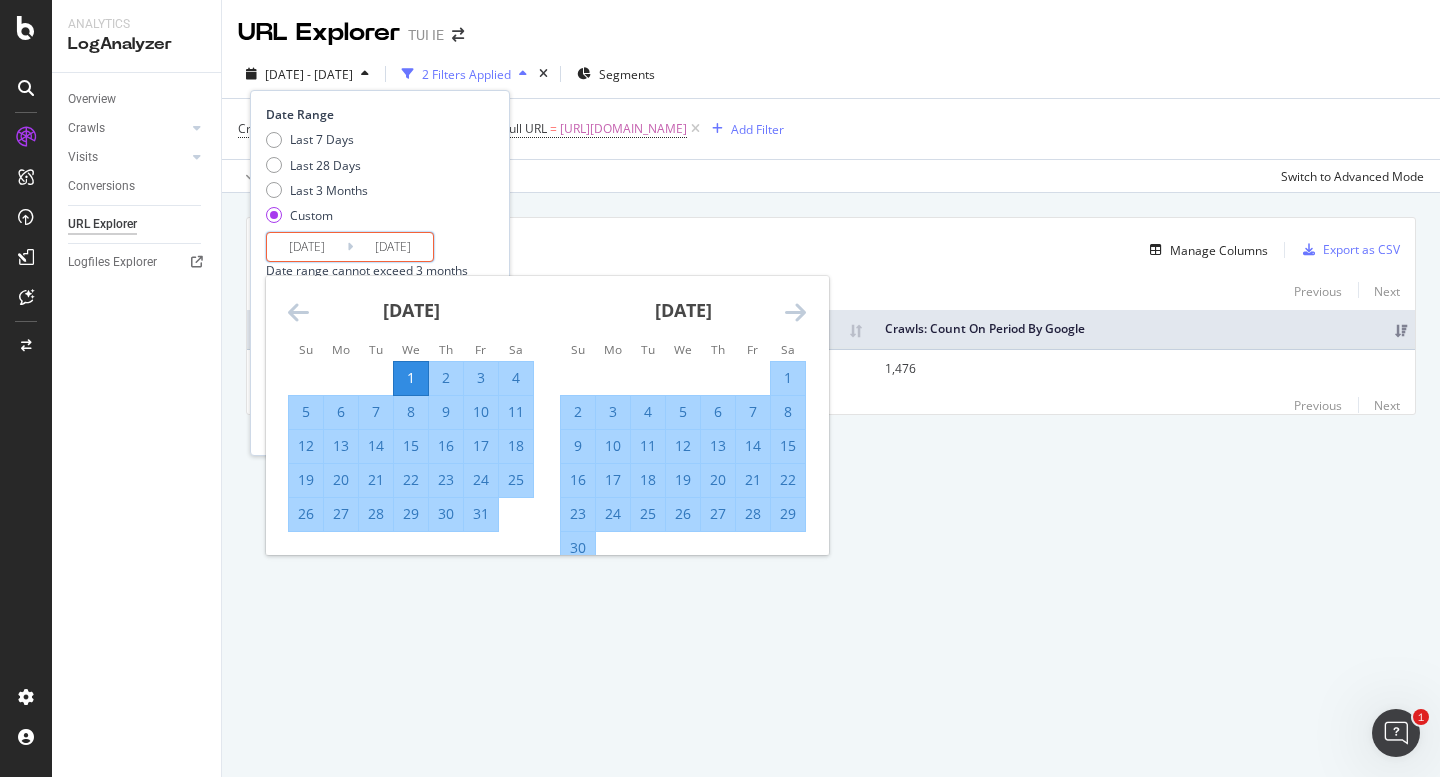 click at bounding box center (795, 312) 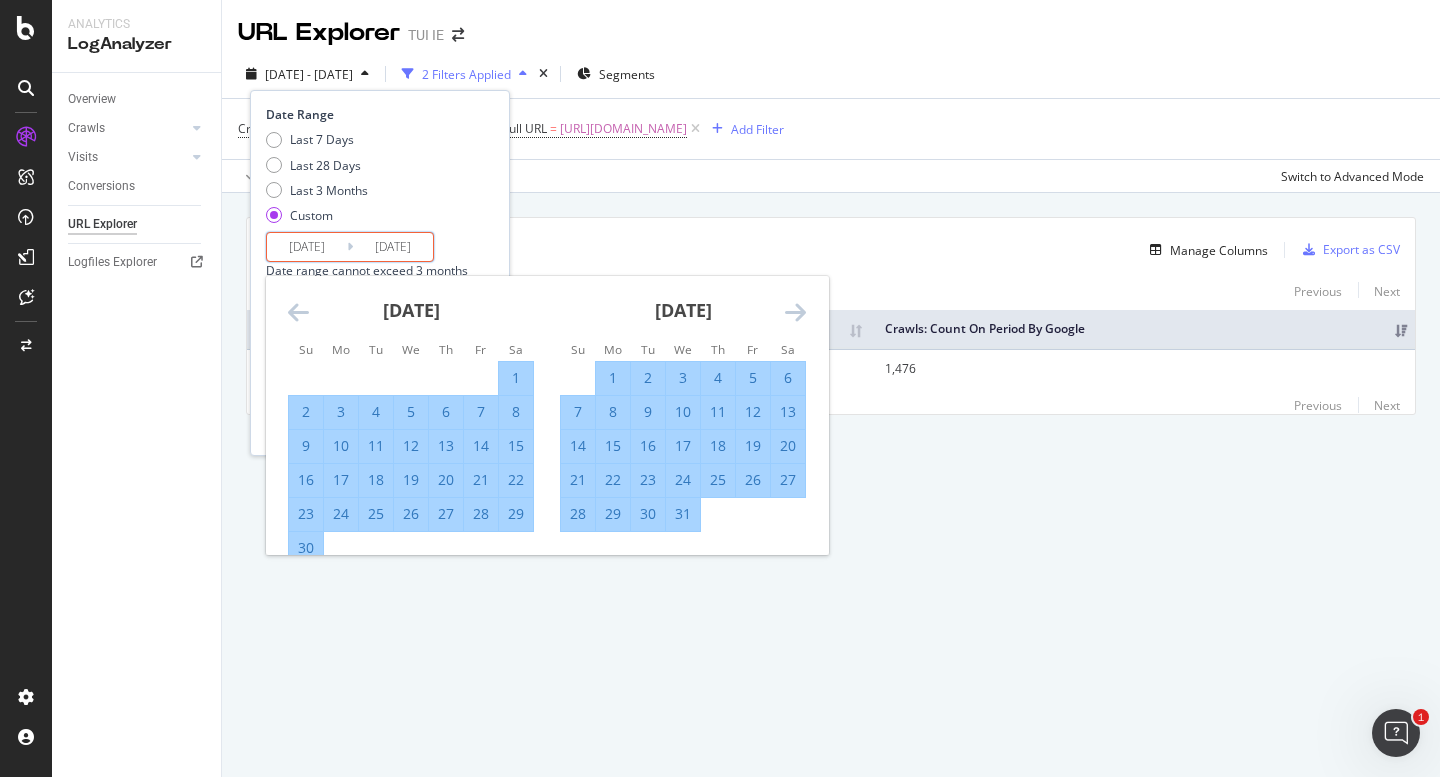 click at bounding box center (795, 312) 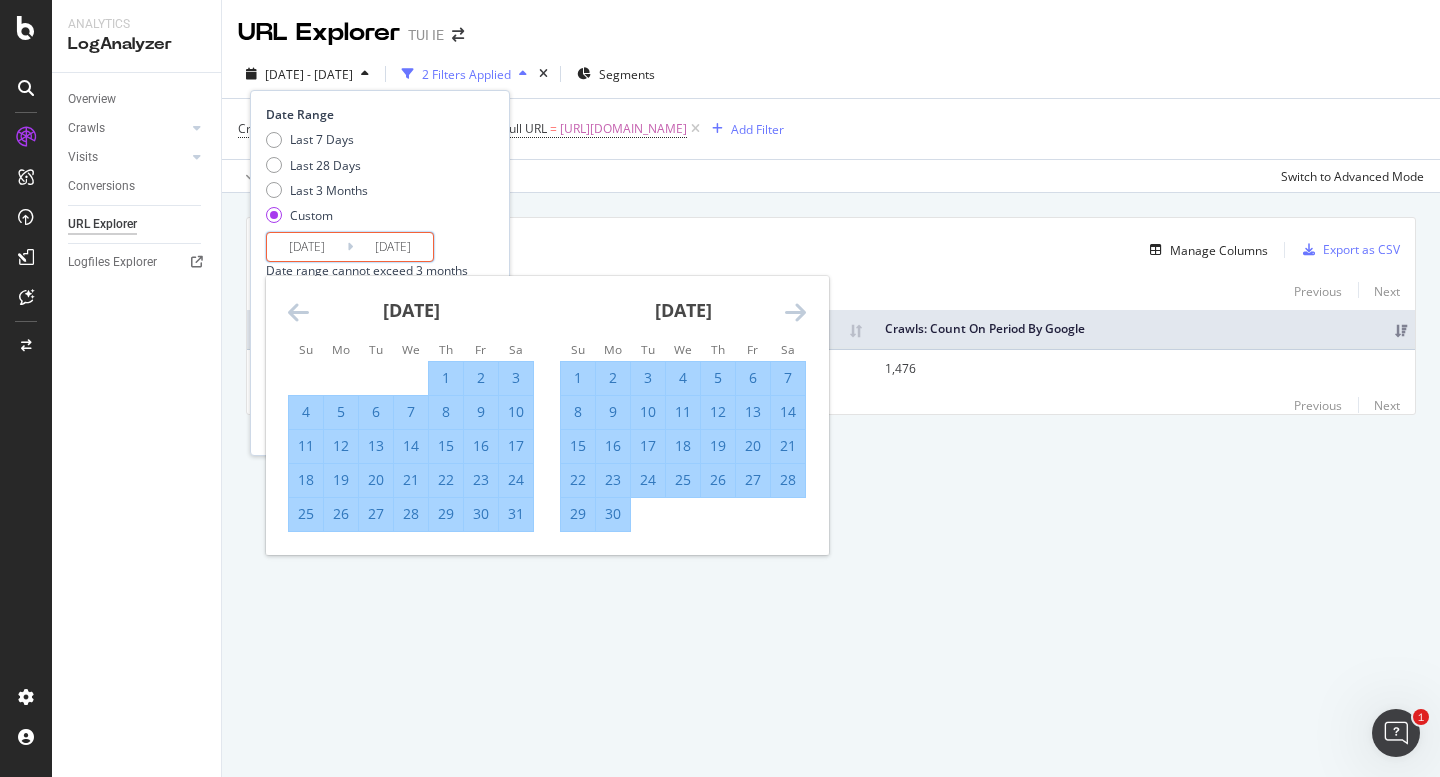 click at bounding box center [795, 312] 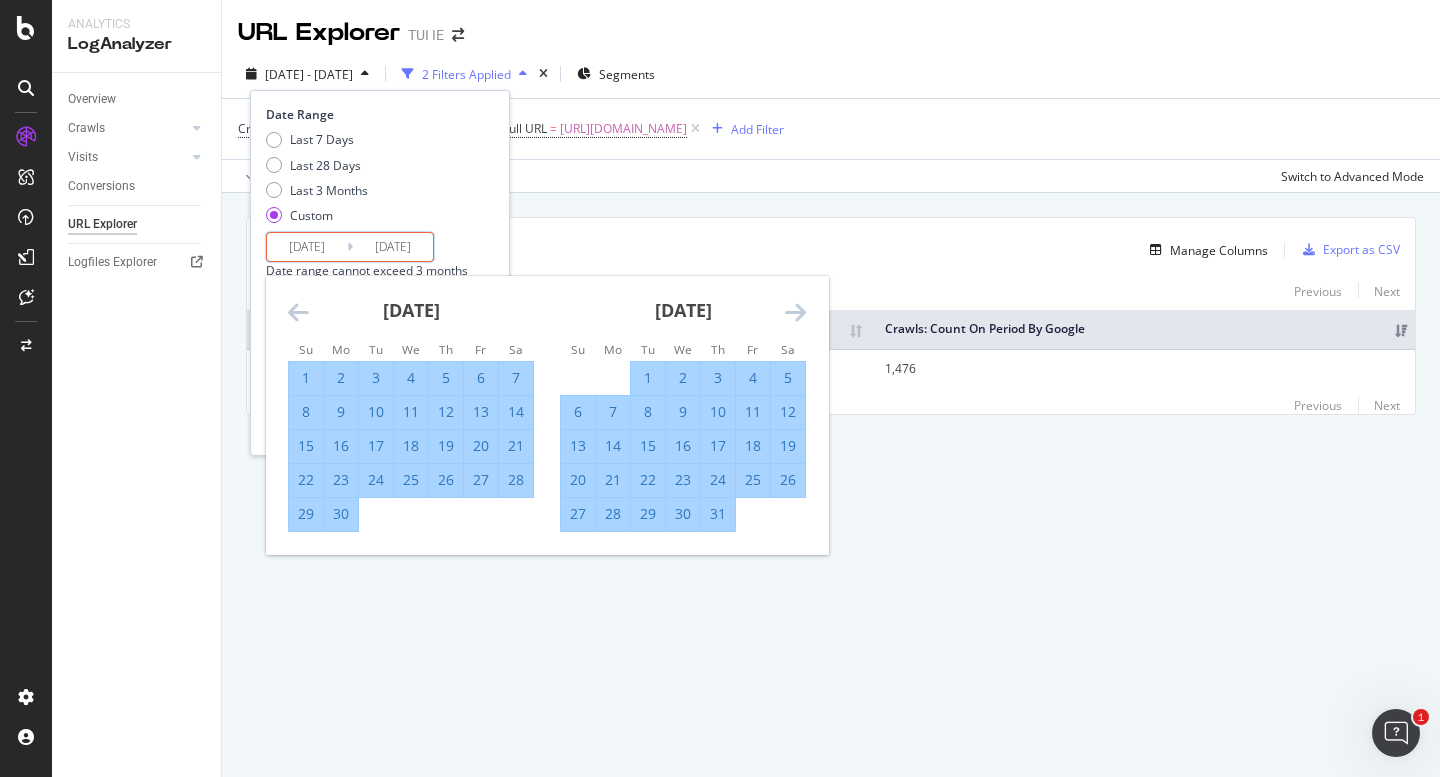 click at bounding box center (795, 312) 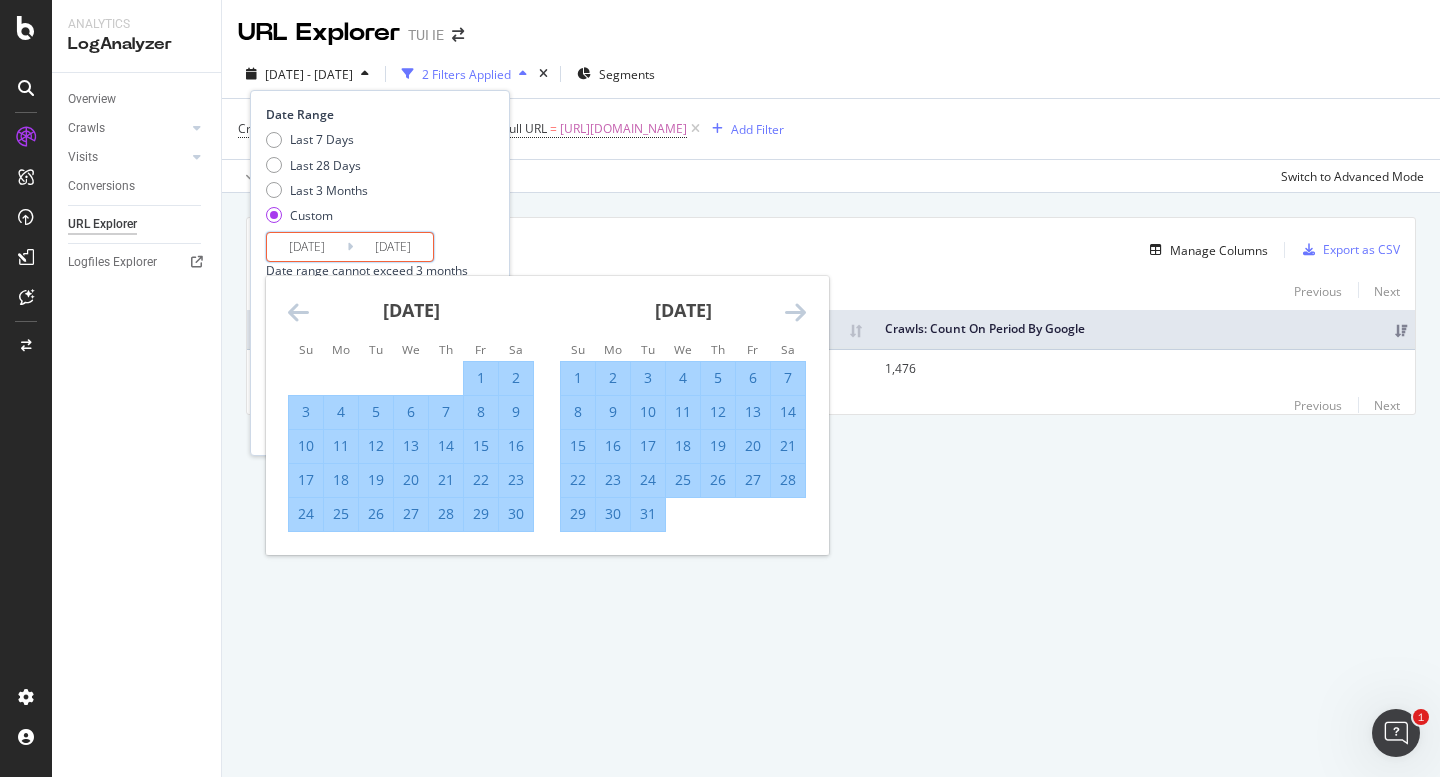 click at bounding box center [298, 312] 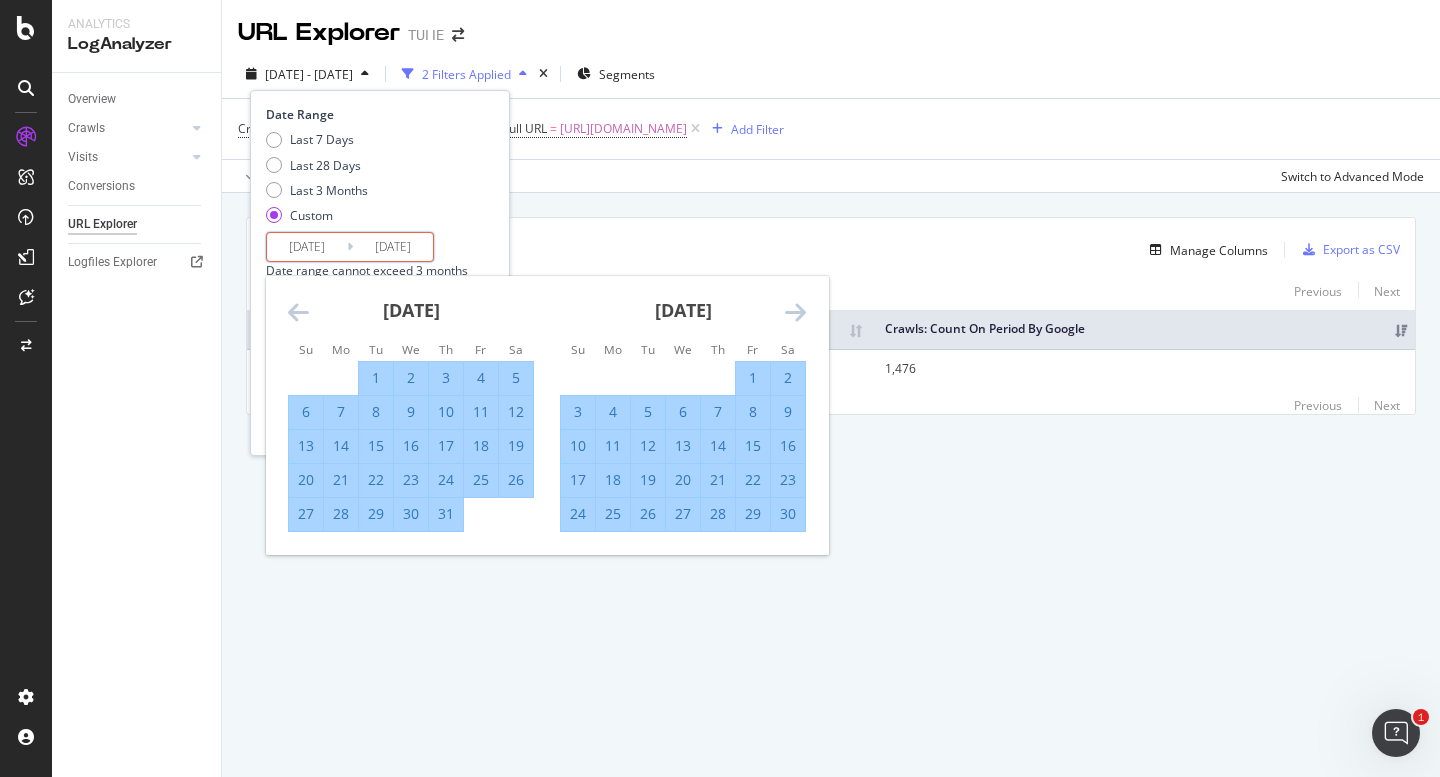 click at bounding box center [298, 312] 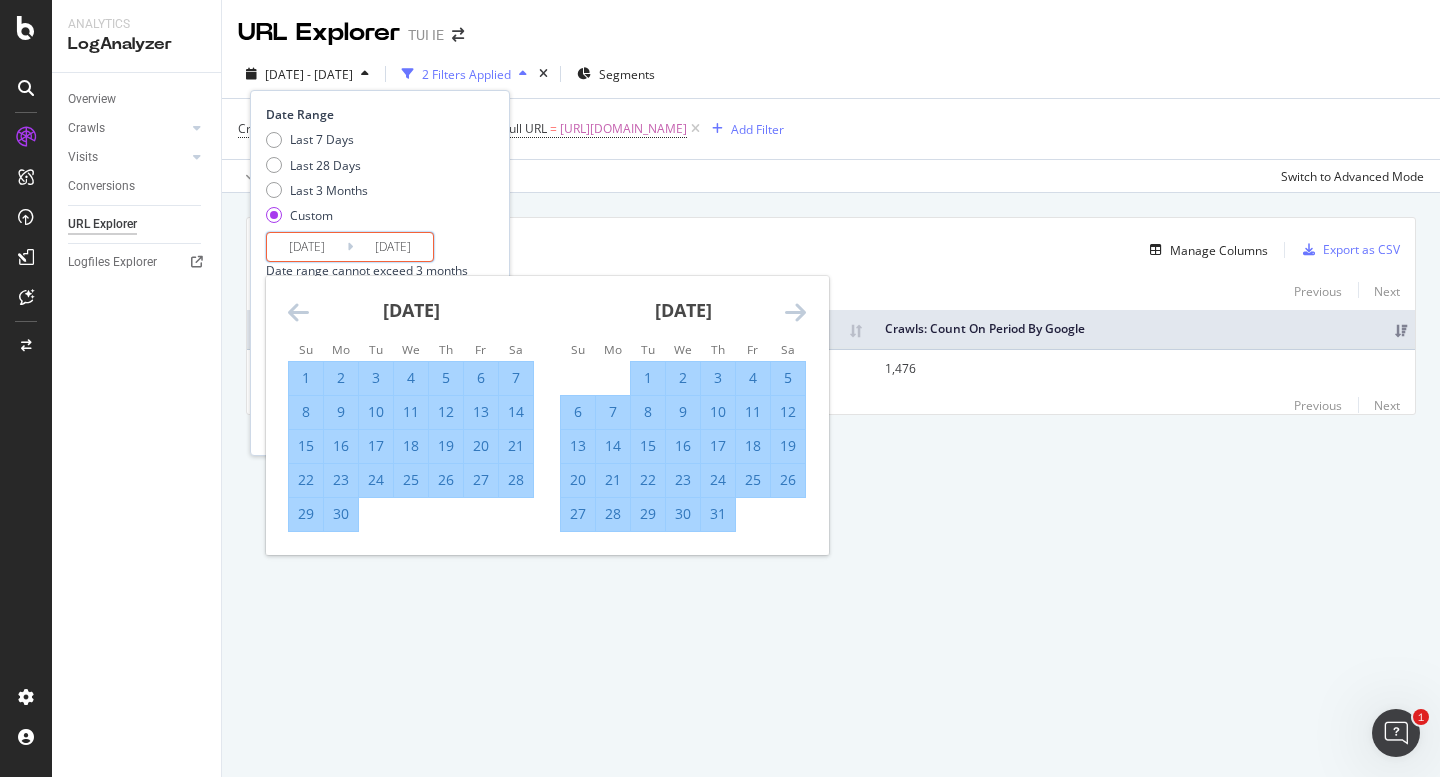 click at bounding box center [298, 312] 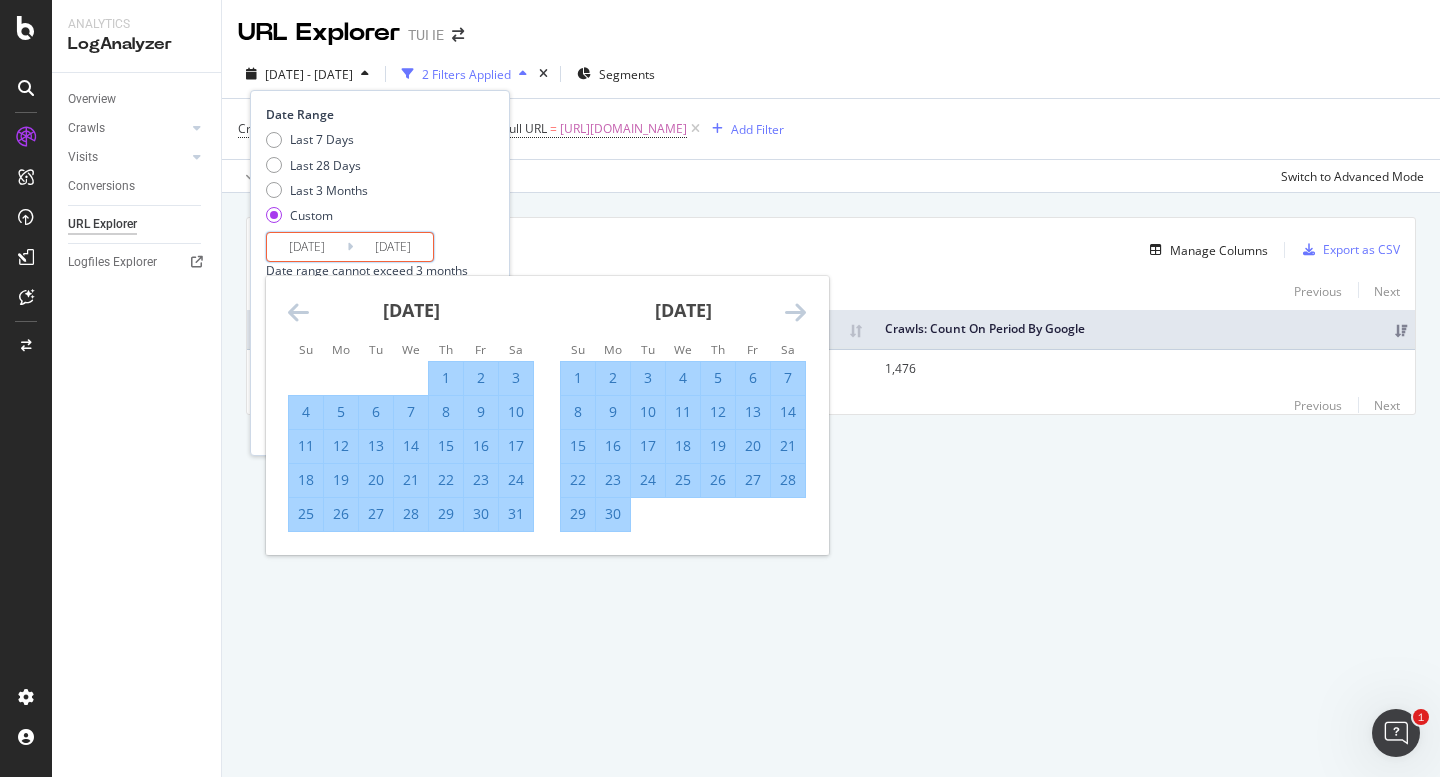 click at bounding box center [298, 312] 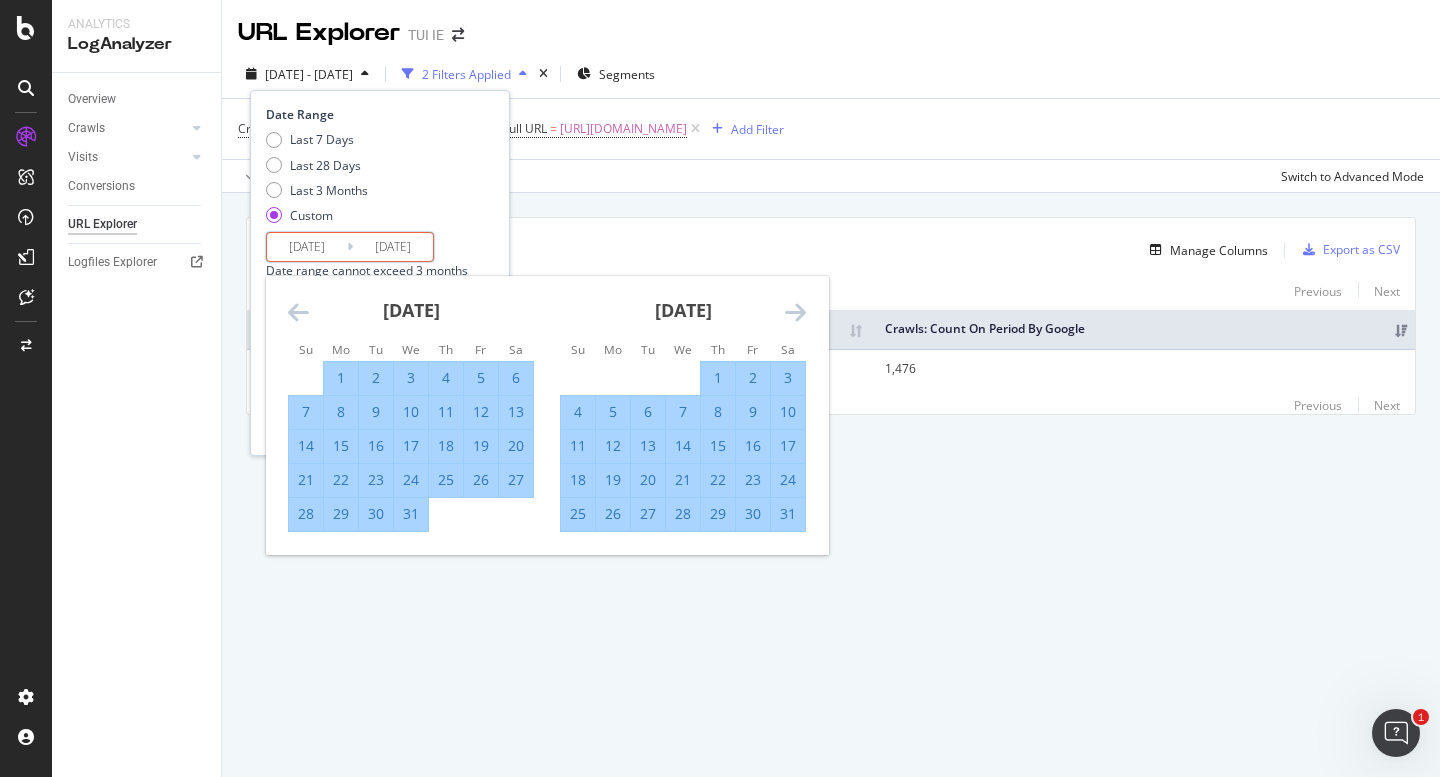click at bounding box center (298, 312) 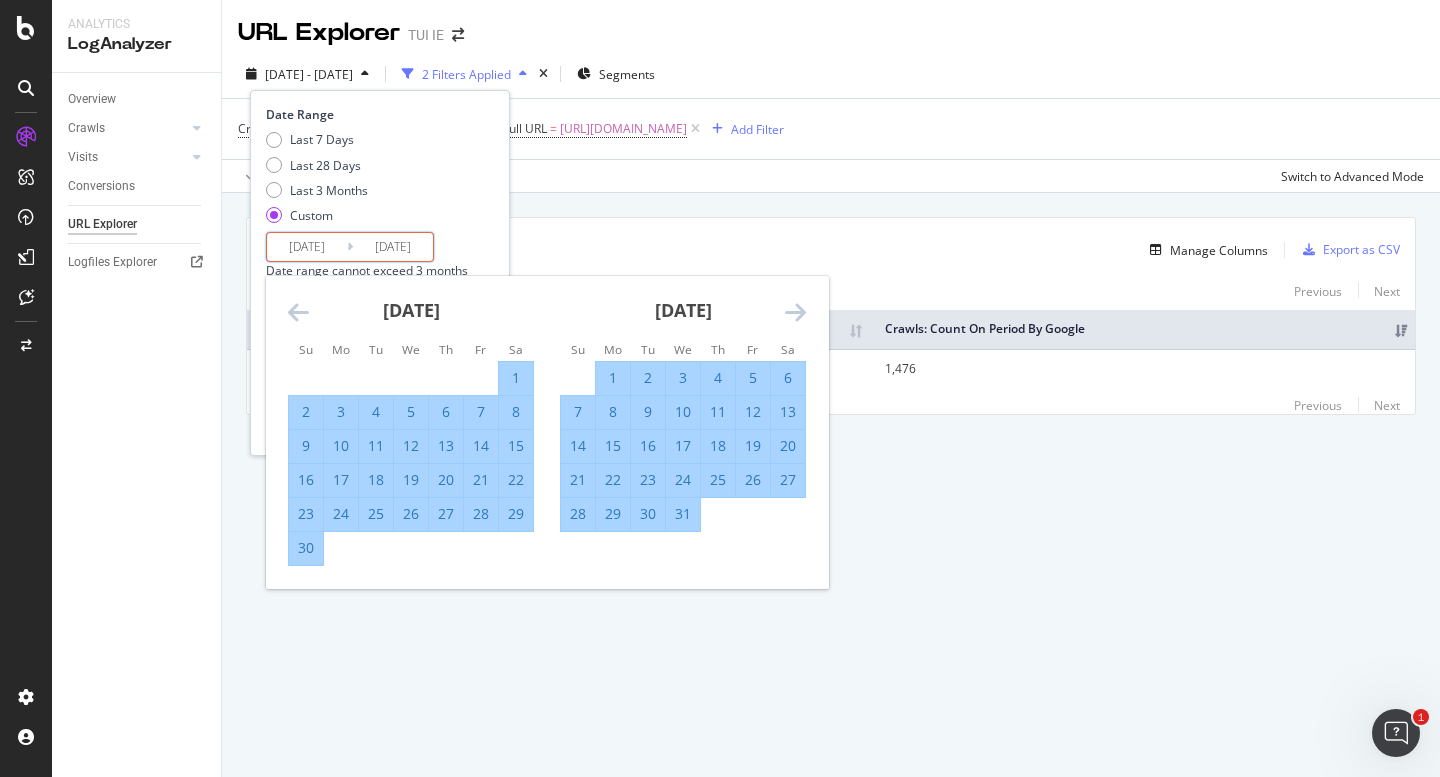 click on "1" at bounding box center (516, 378) 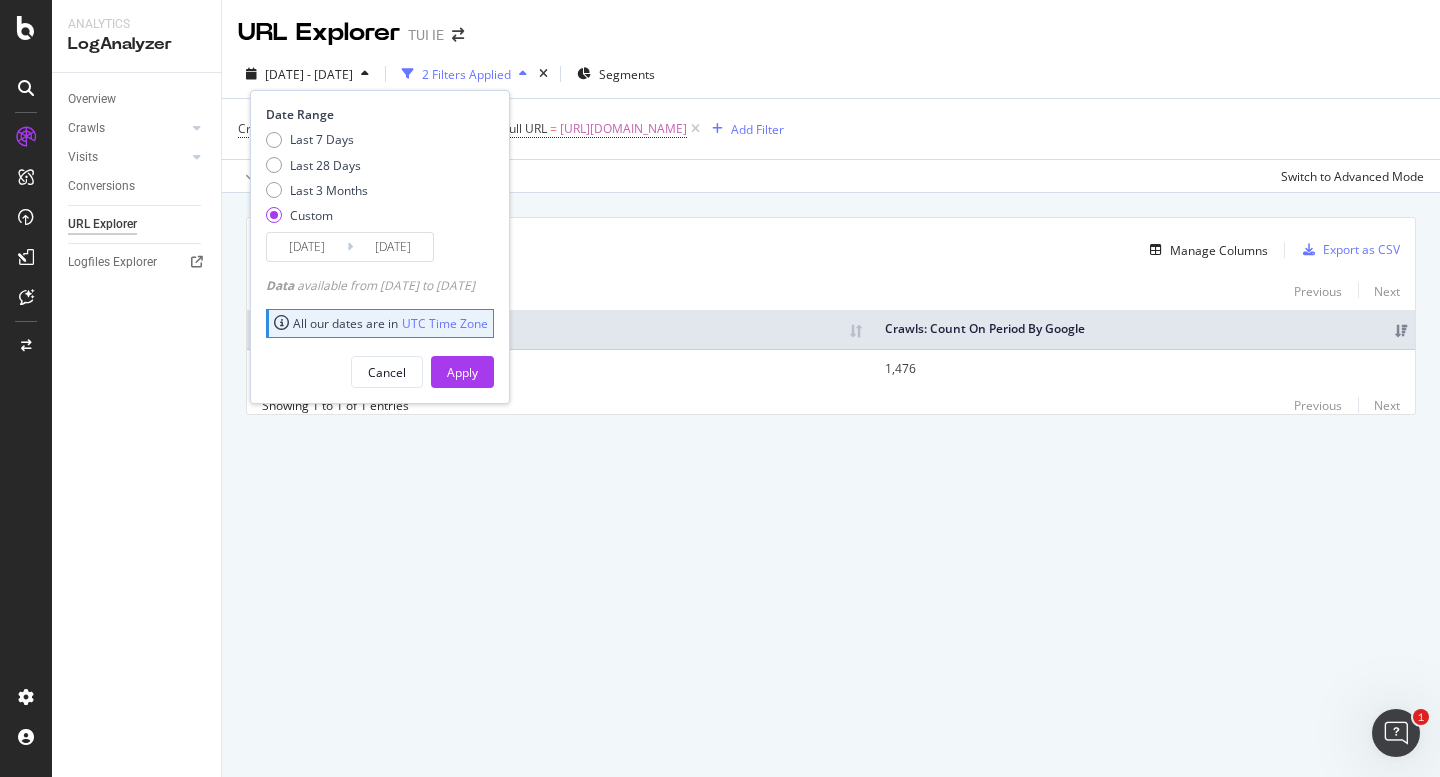 click on "[DATE]" at bounding box center (307, 247) 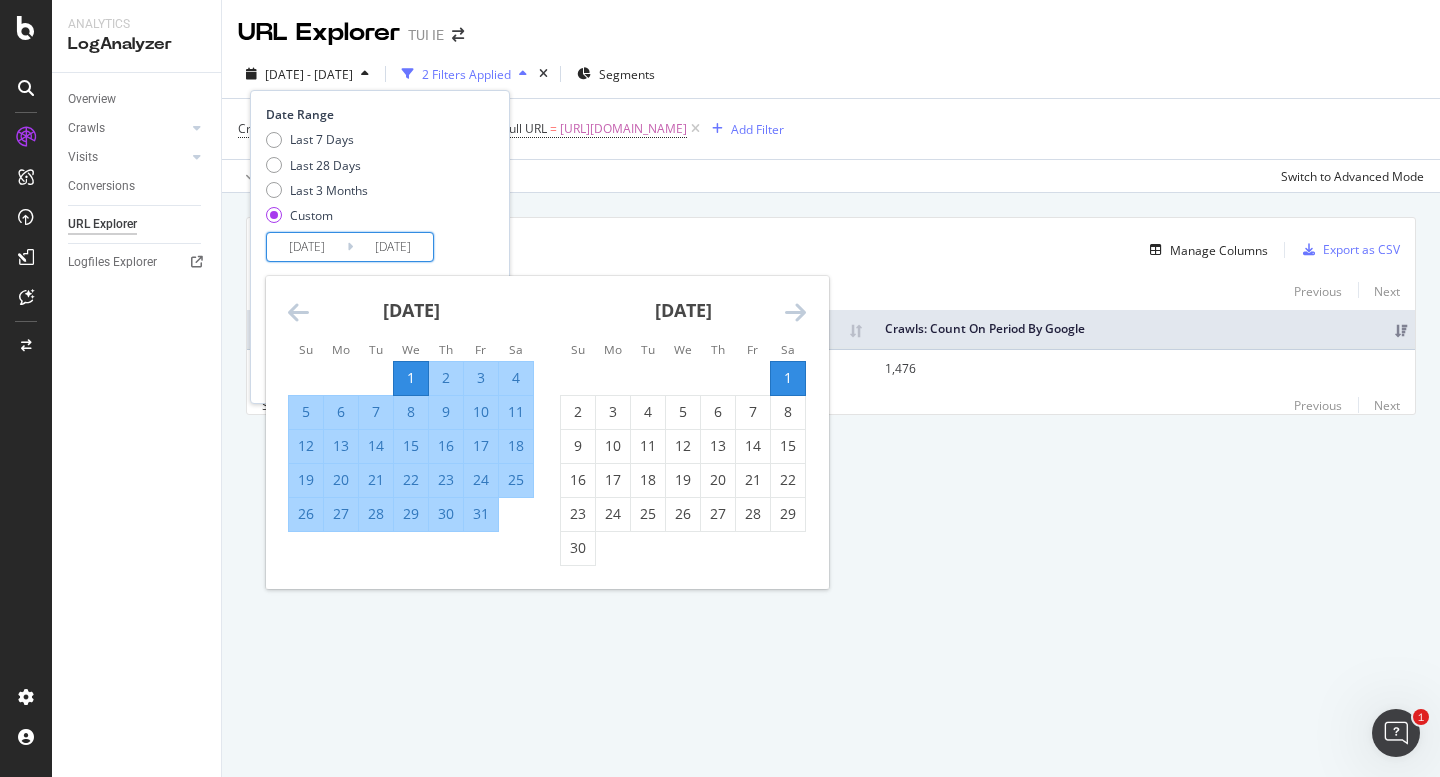 click on "[DATE]" at bounding box center [307, 247] 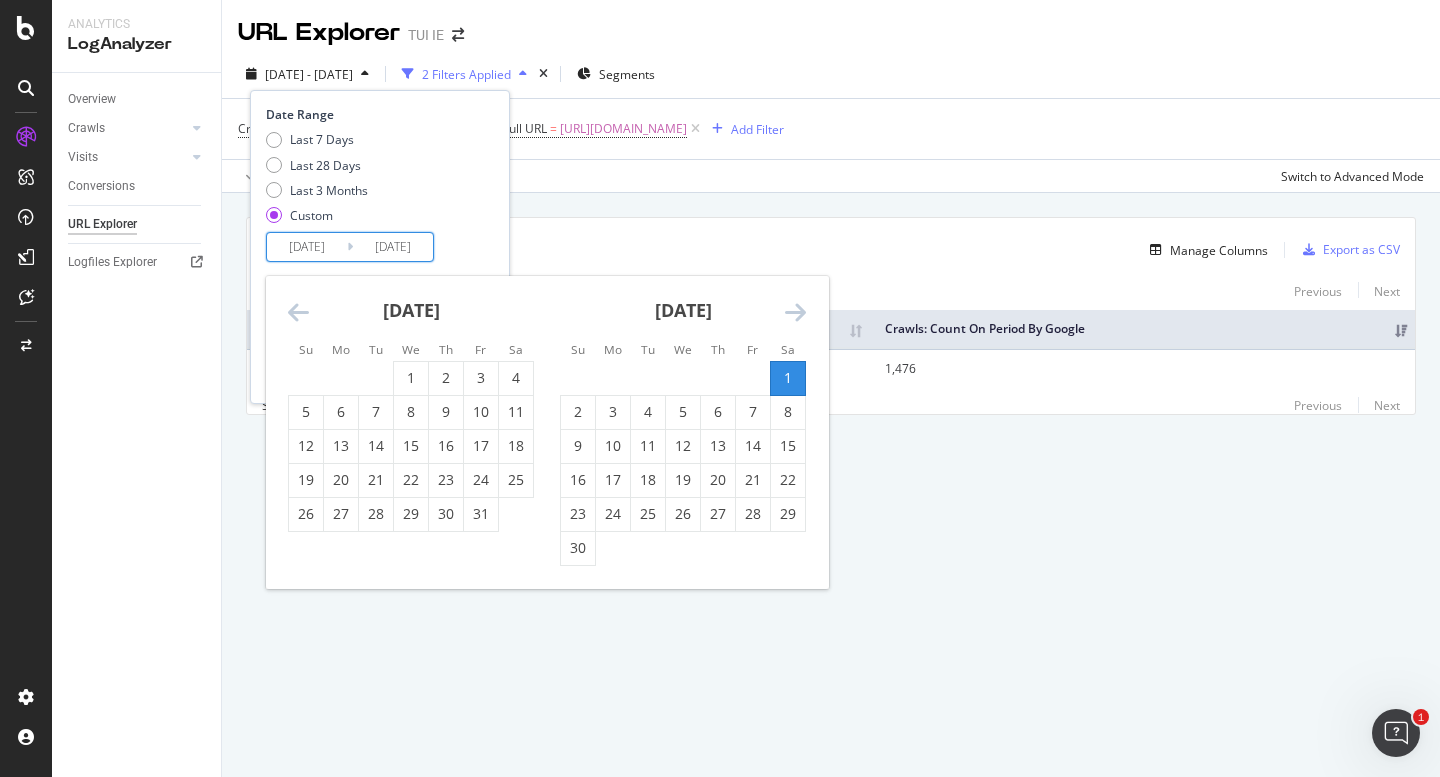 click at bounding box center (795, 312) 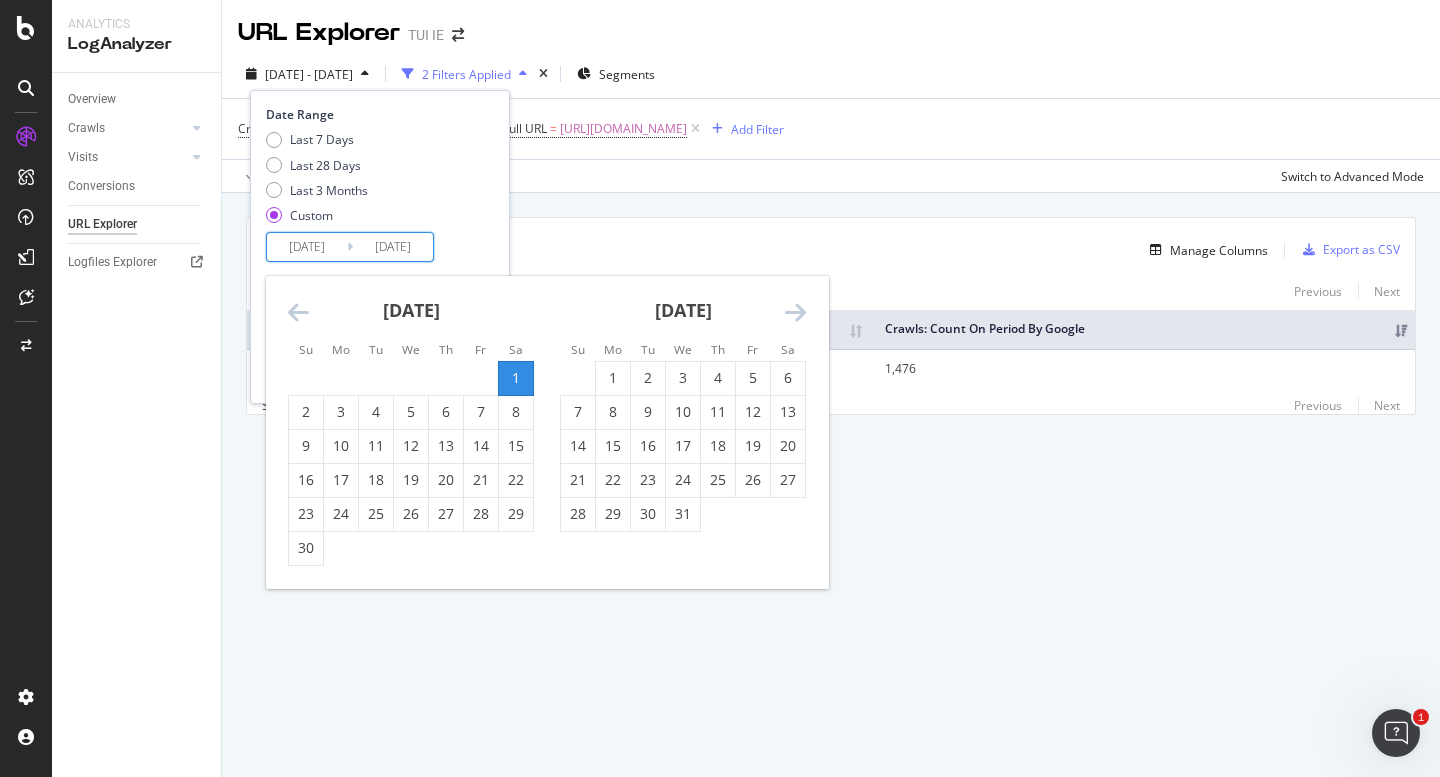 click at bounding box center (795, 312) 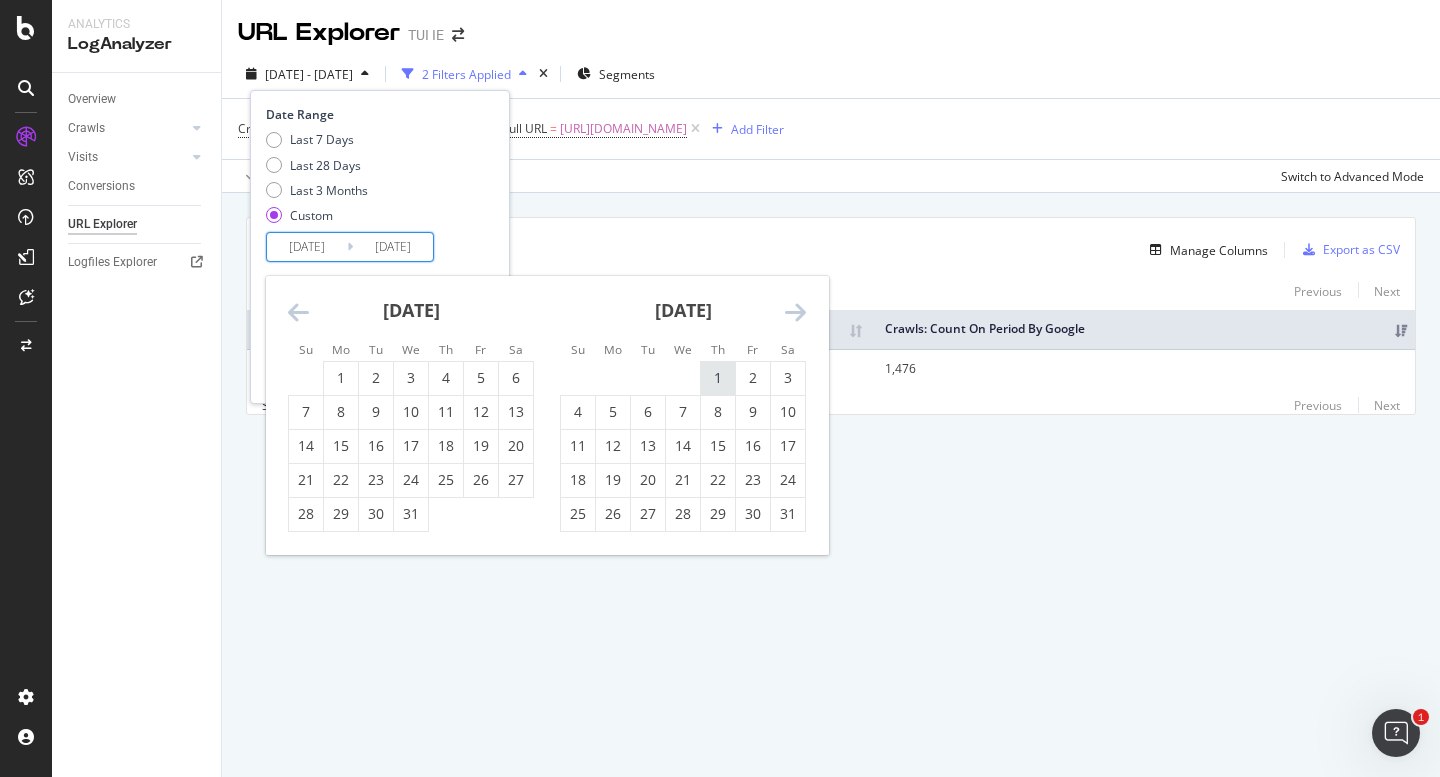 click on "1" at bounding box center [718, 378] 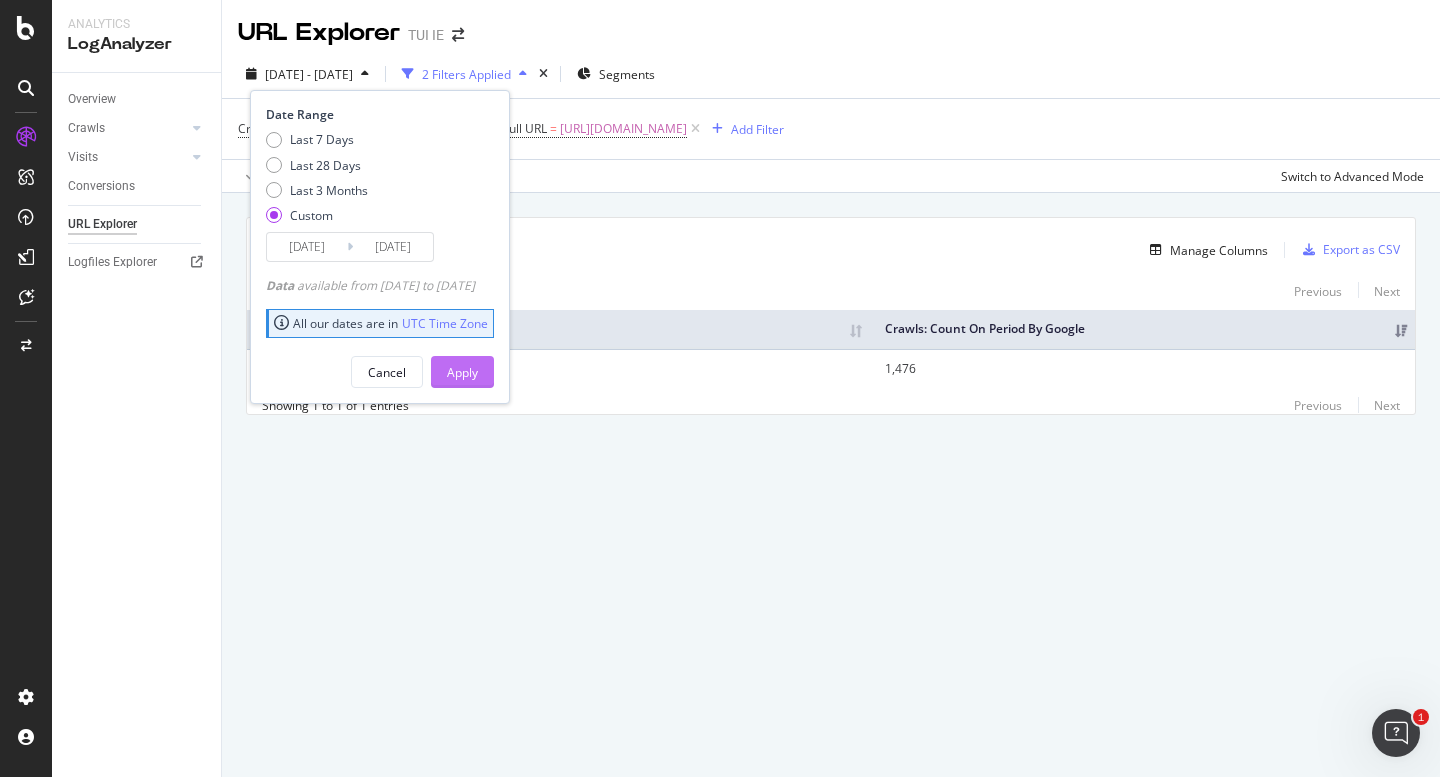 click on "Apply" at bounding box center [462, 372] 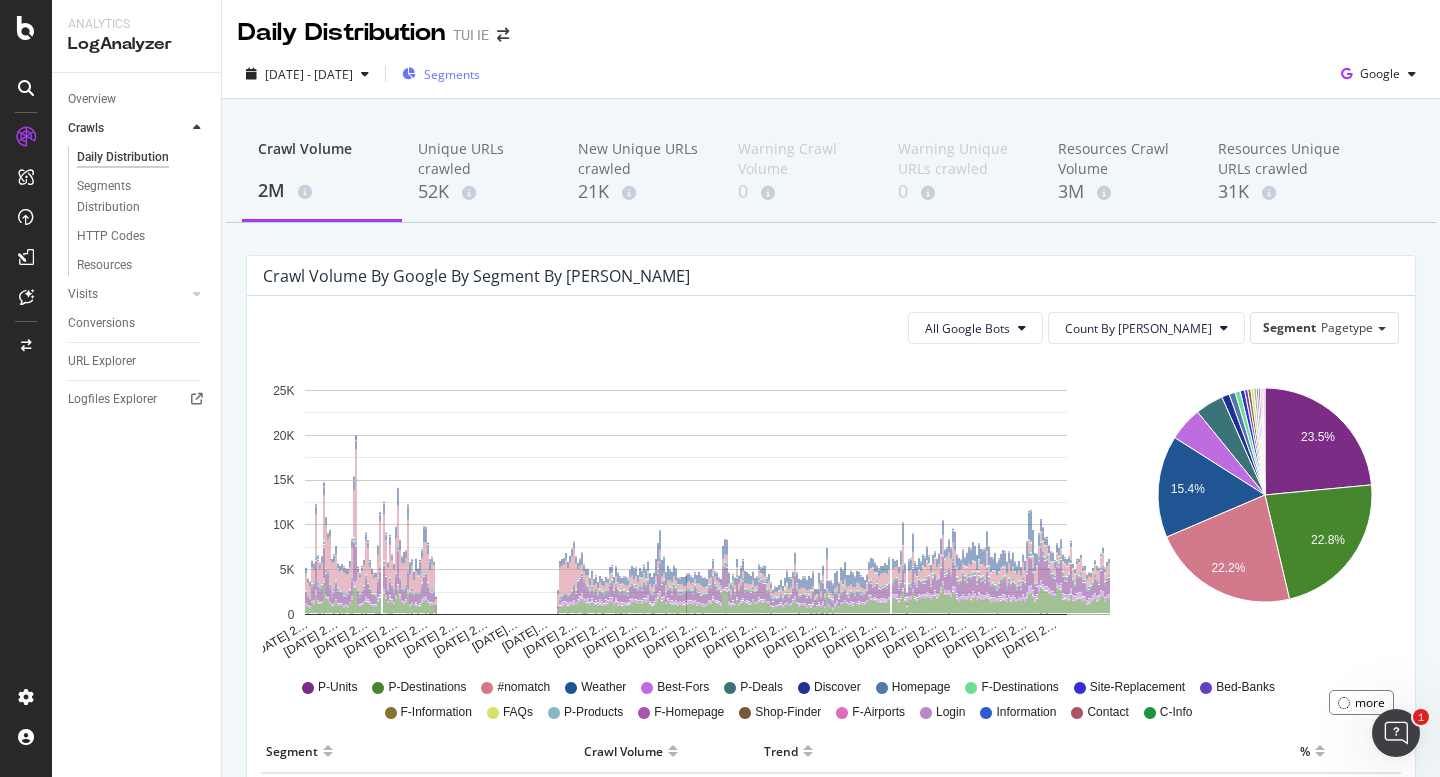 click on "Segments" at bounding box center [452, 74] 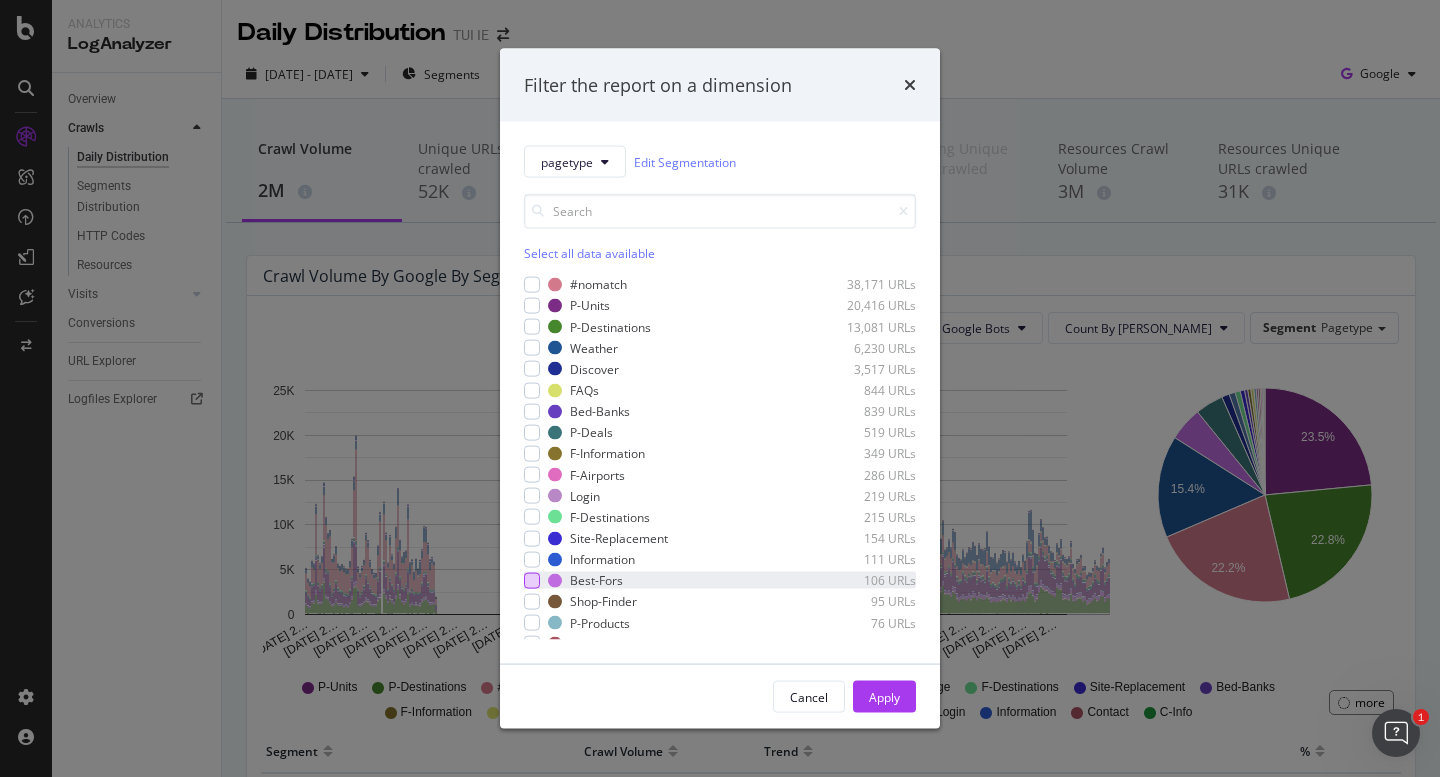 click at bounding box center [532, 580] 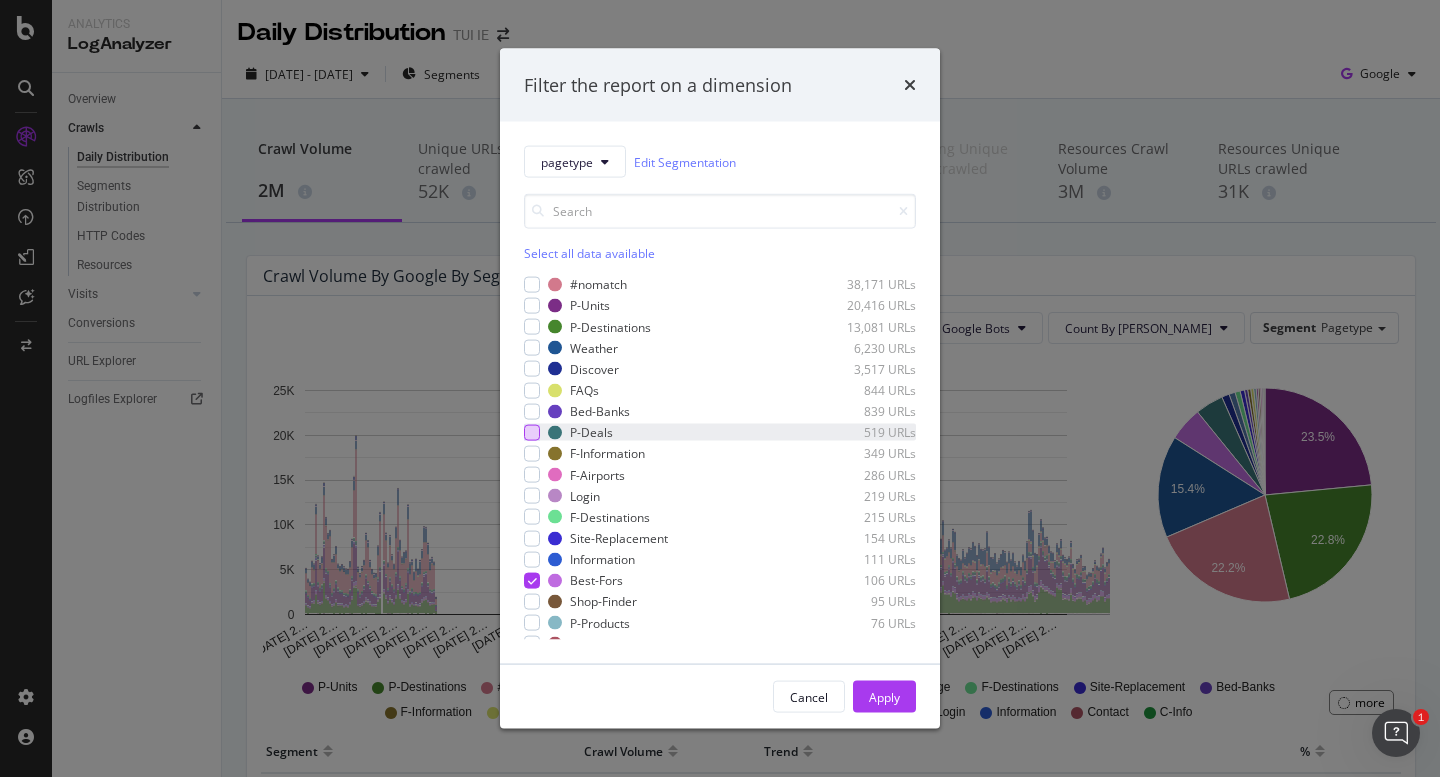 click at bounding box center [532, 432] 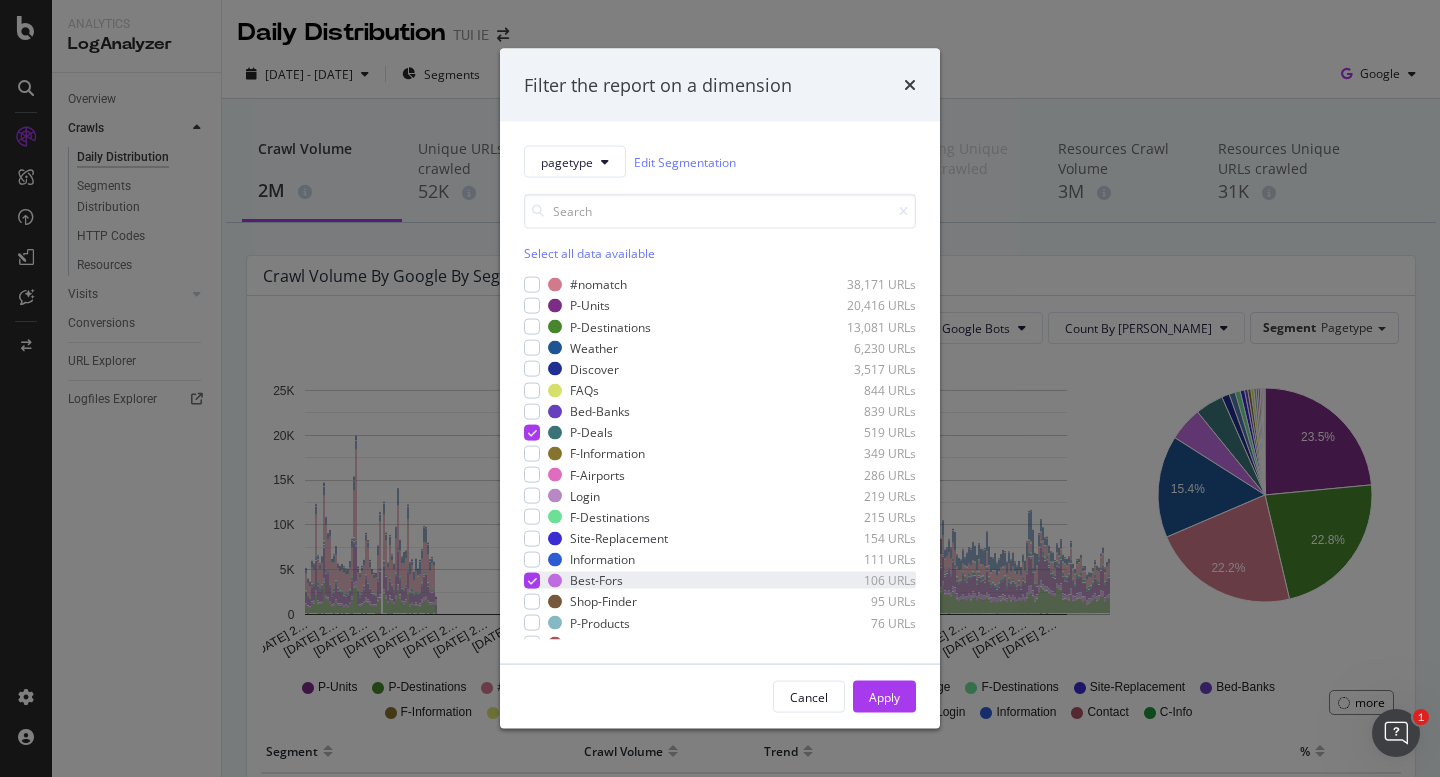 click at bounding box center [532, 580] 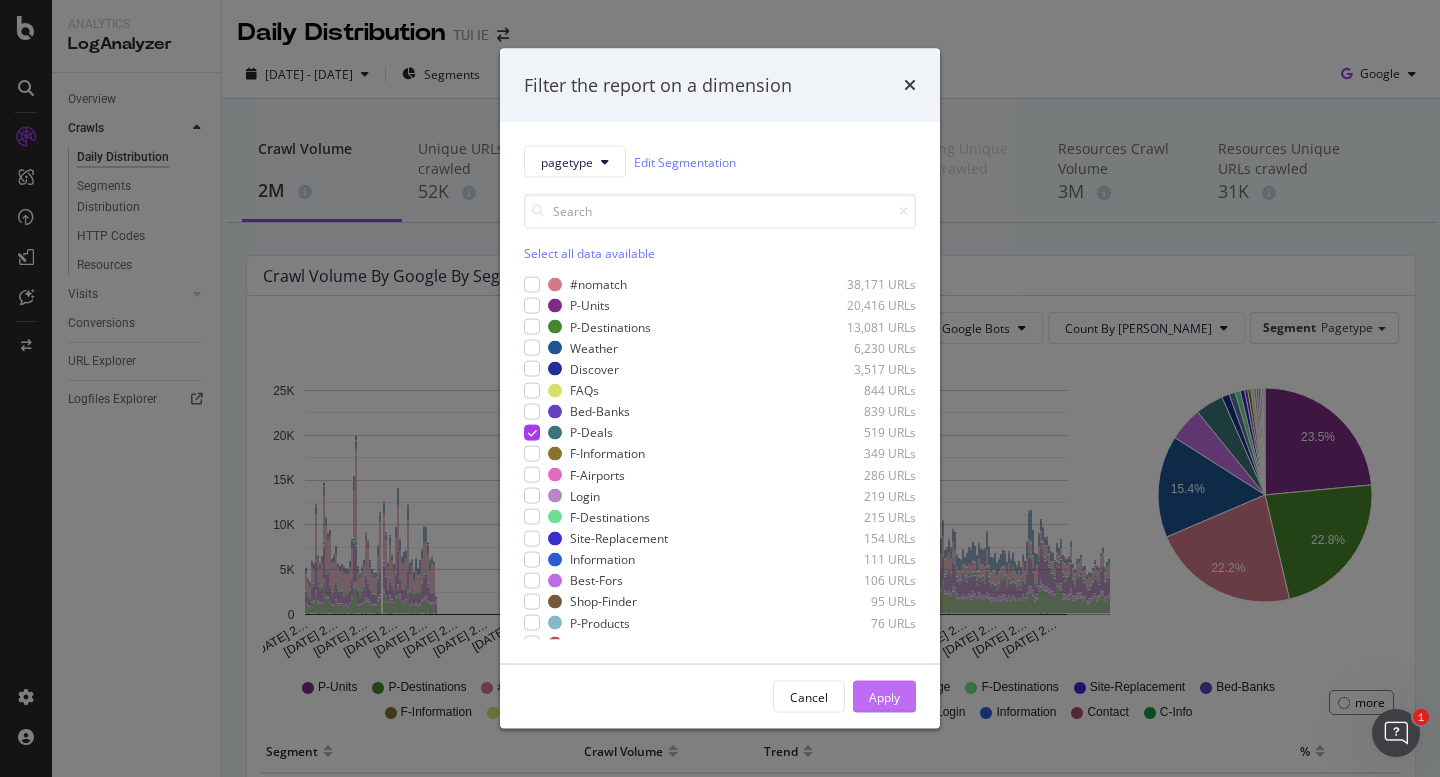 click on "Apply" at bounding box center [884, 696] 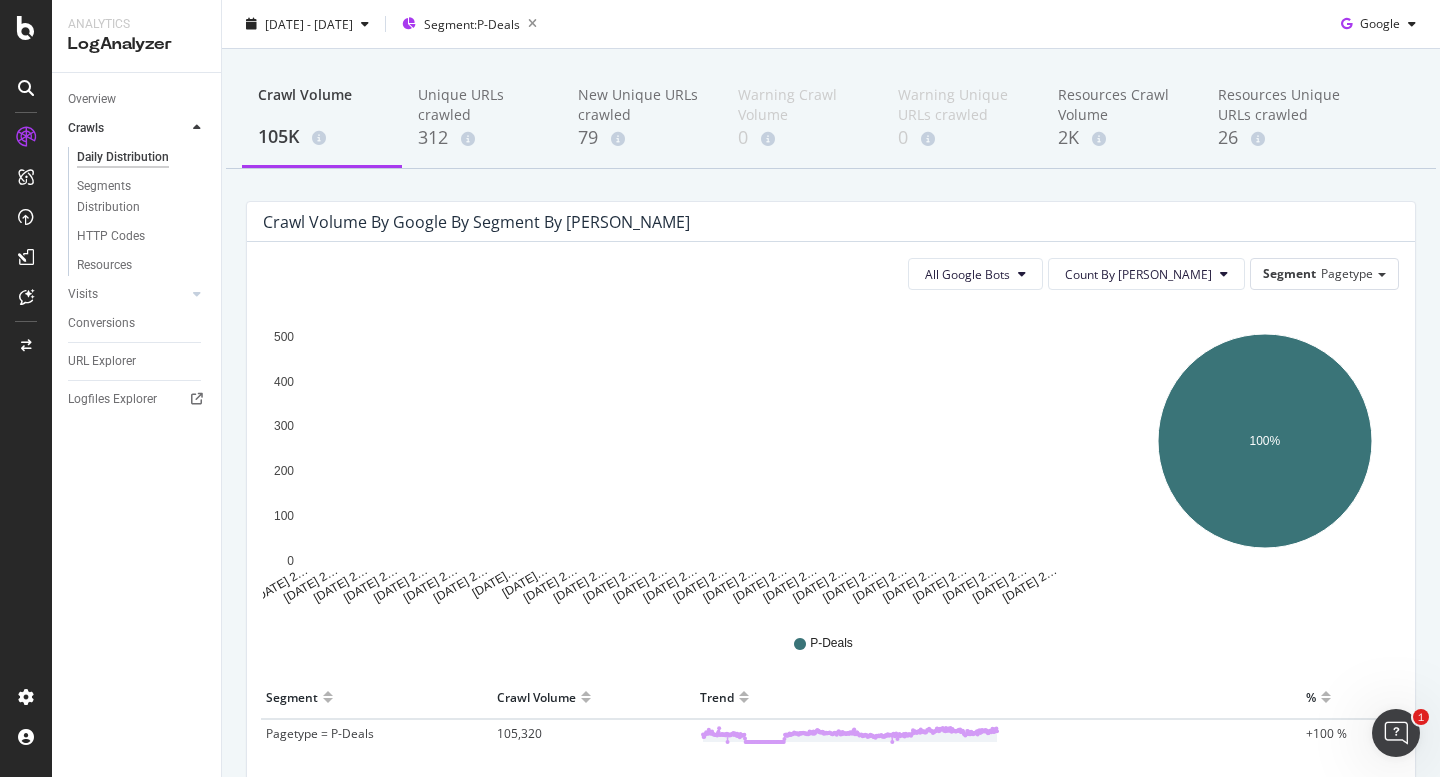 scroll, scrollTop: 0, scrollLeft: 0, axis: both 